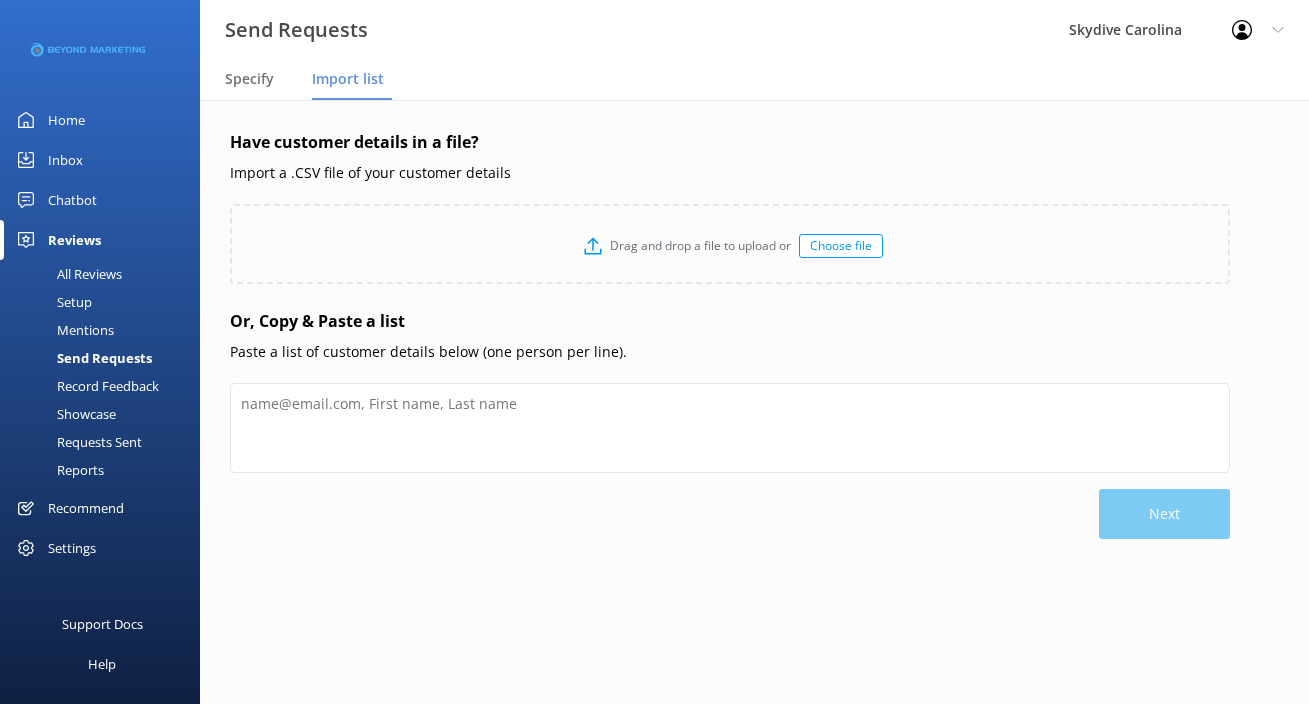 scroll, scrollTop: 0, scrollLeft: 0, axis: both 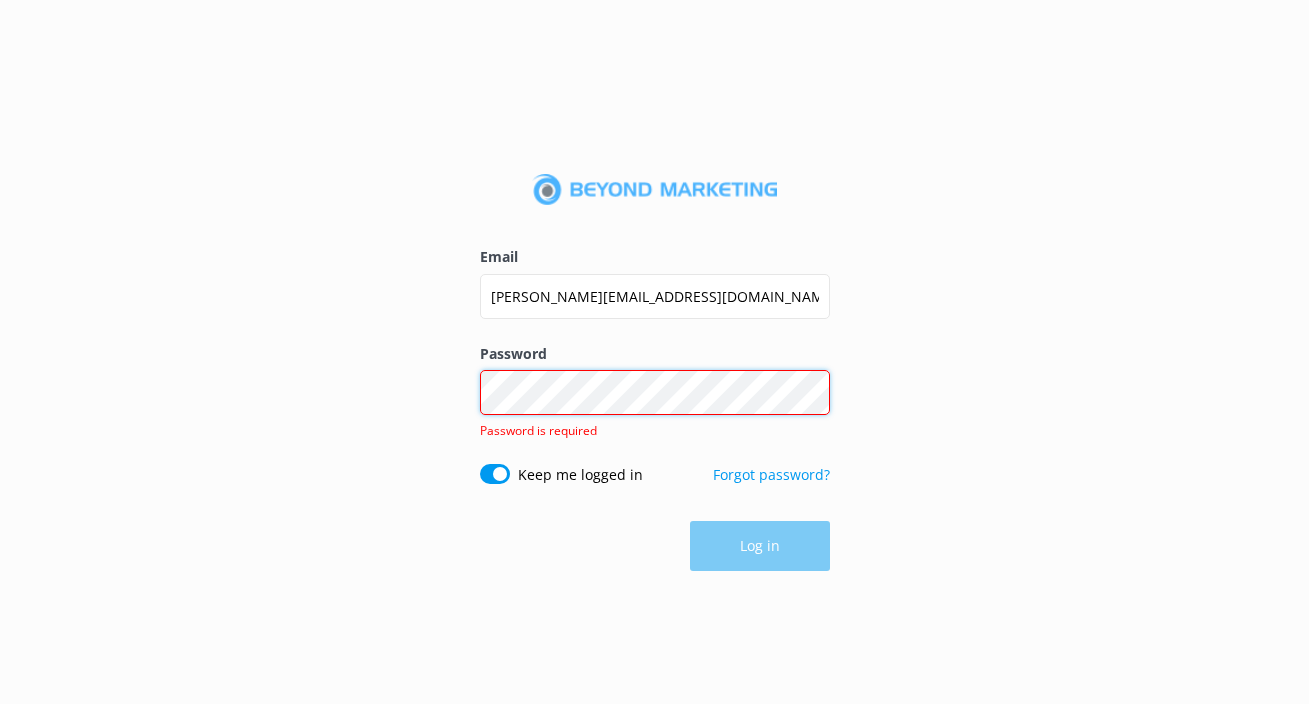 click on "Log in" at bounding box center (760, 546) 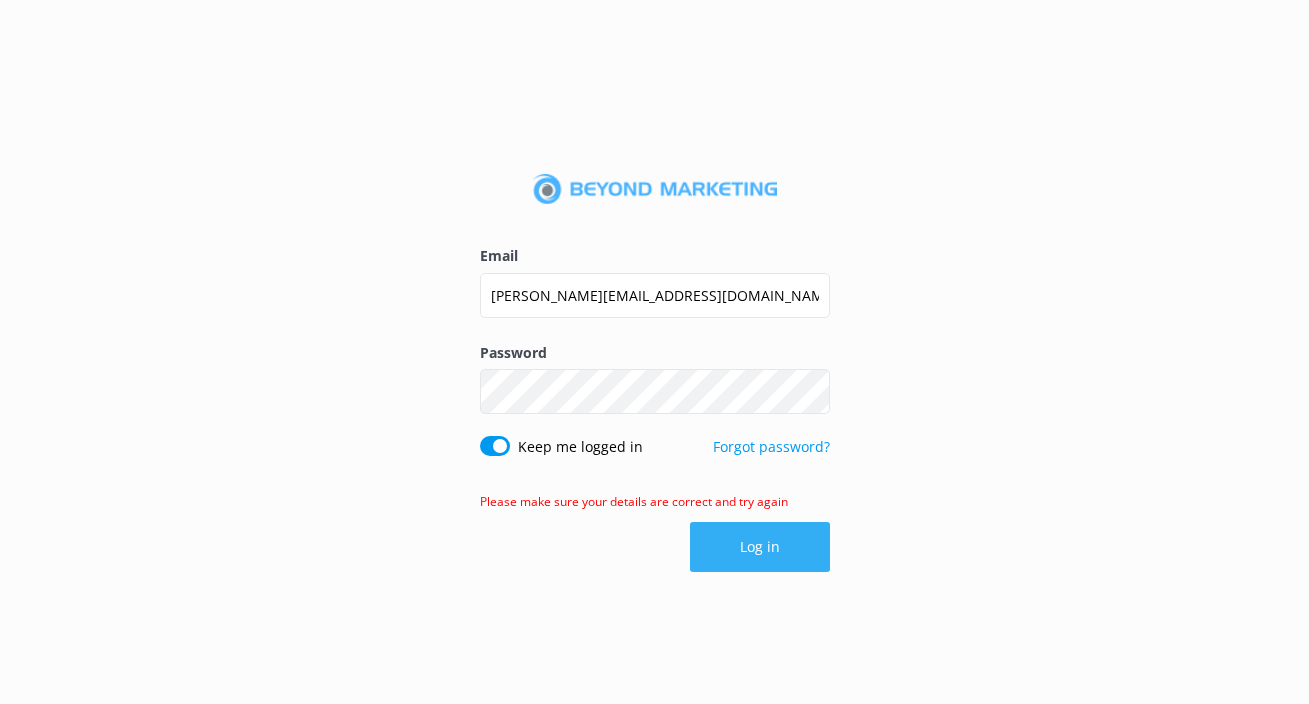 click on "Log in" at bounding box center [760, 547] 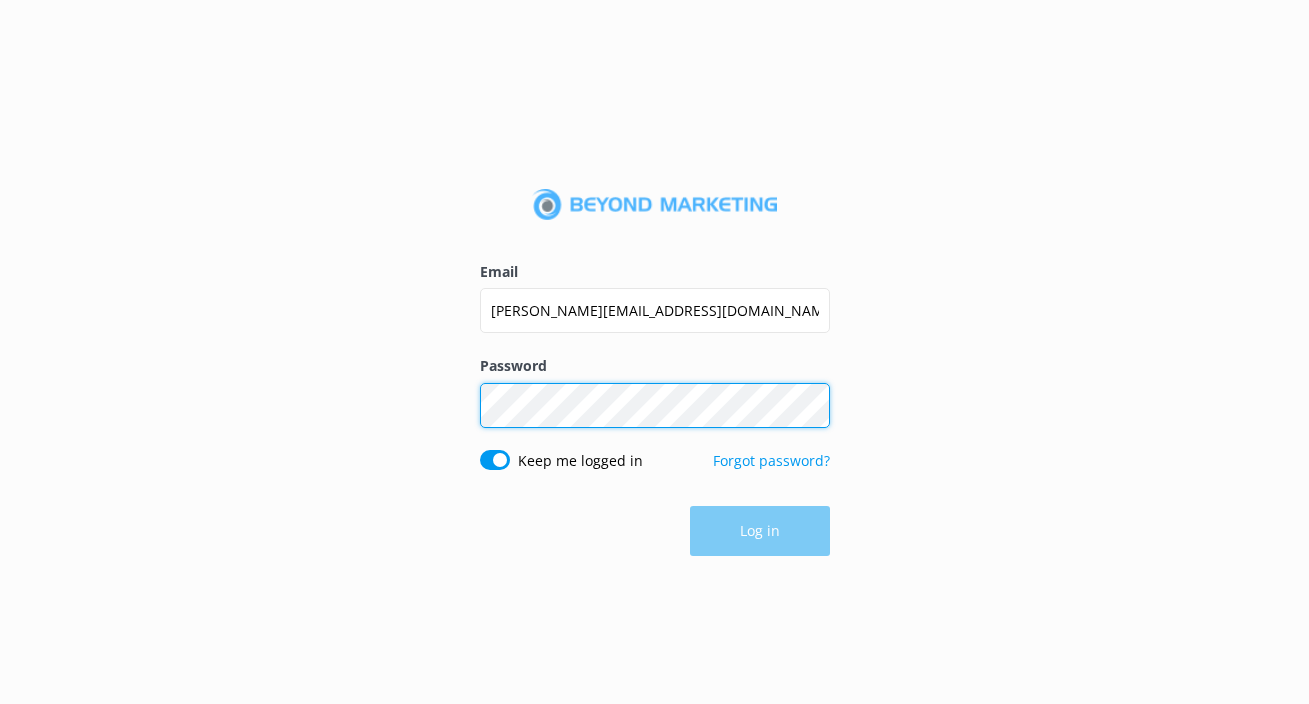 click on "Log in" at bounding box center (760, 531) 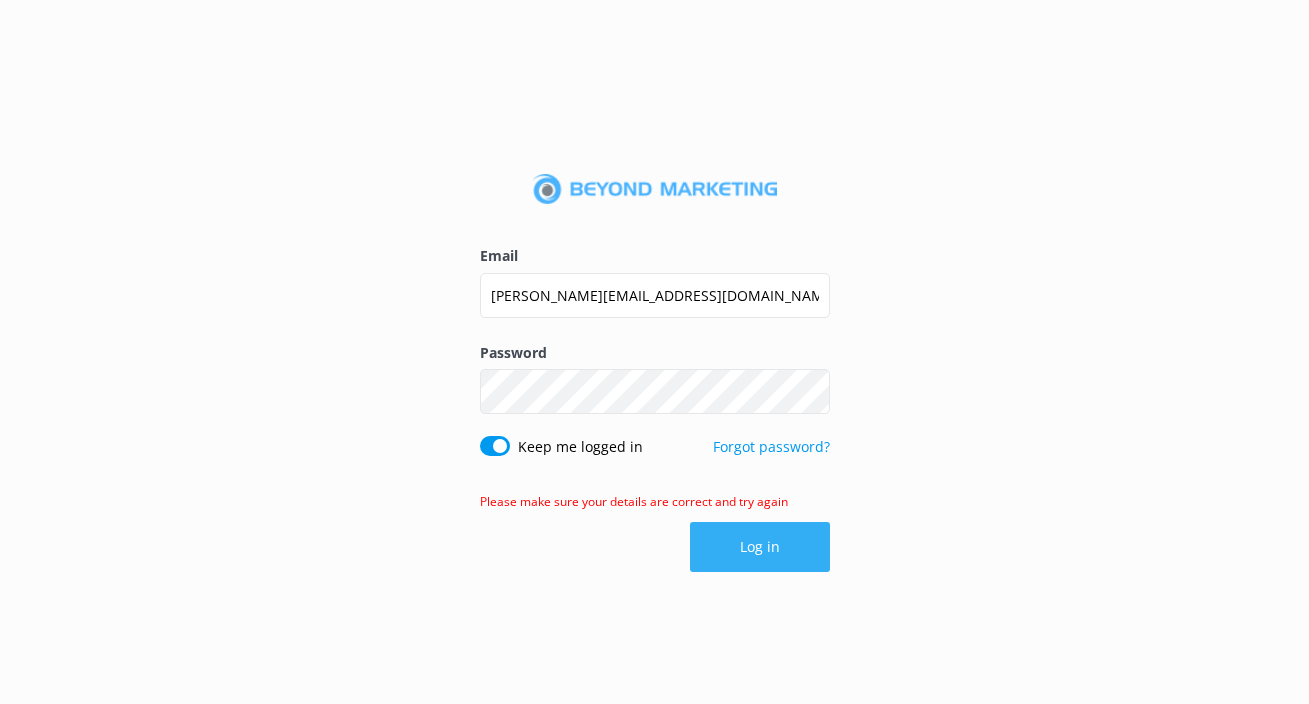 click on "Log in" at bounding box center [760, 547] 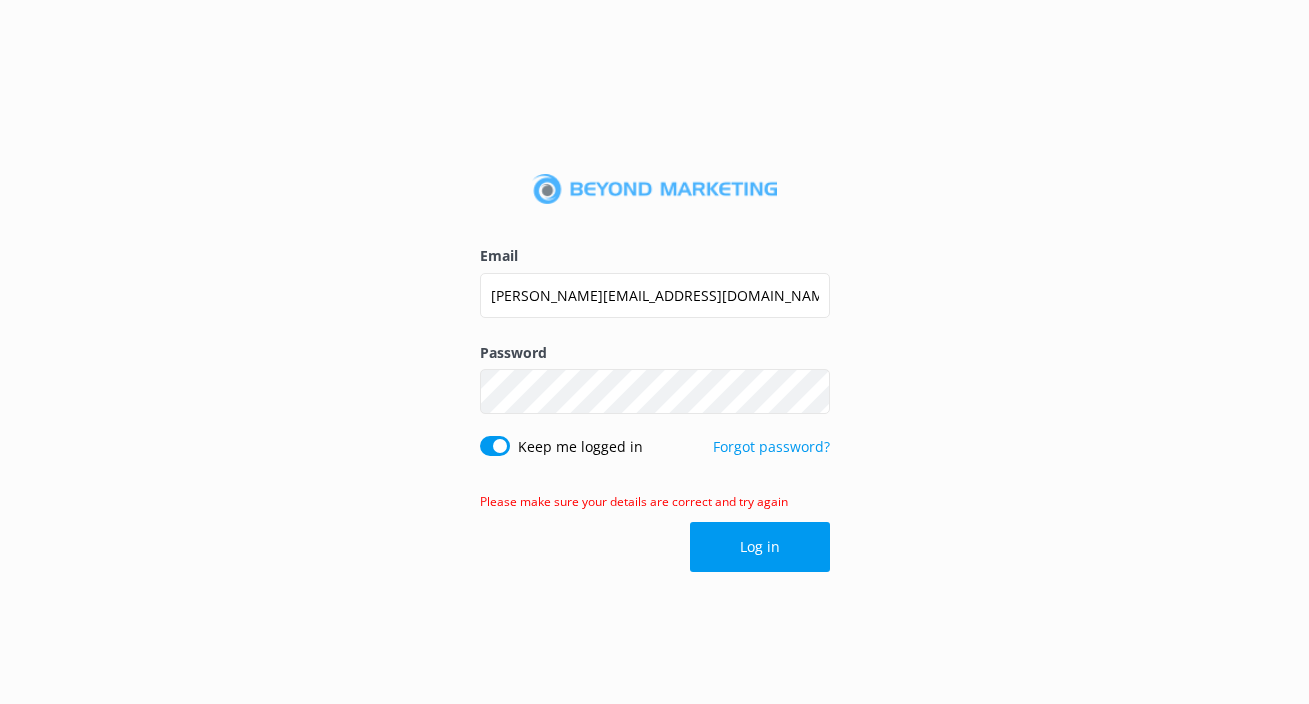 click on "Email [PERSON_NAME][EMAIL_ADDRESS][DOMAIN_NAME] Password Show password Keep me logged in Forgot password? Please make sure your details are correct and try again Log in" at bounding box center (654, 352) 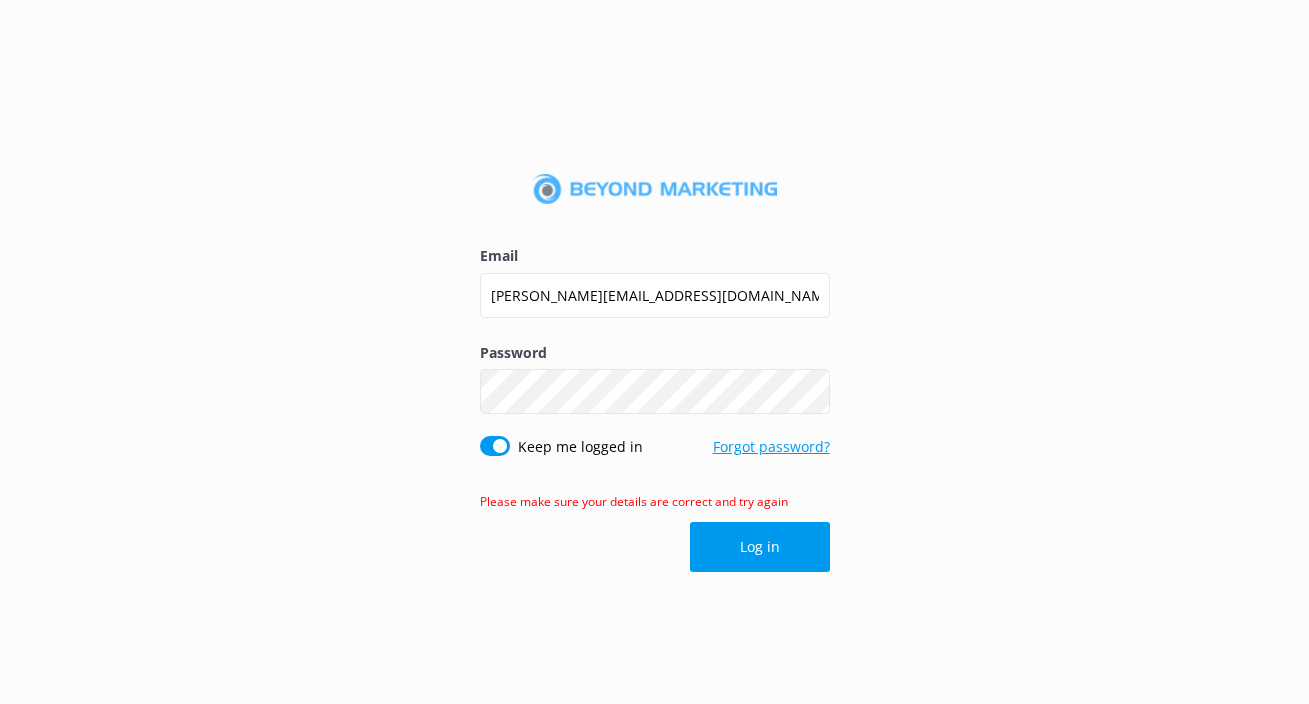 click on "Forgot password?" at bounding box center (771, 446) 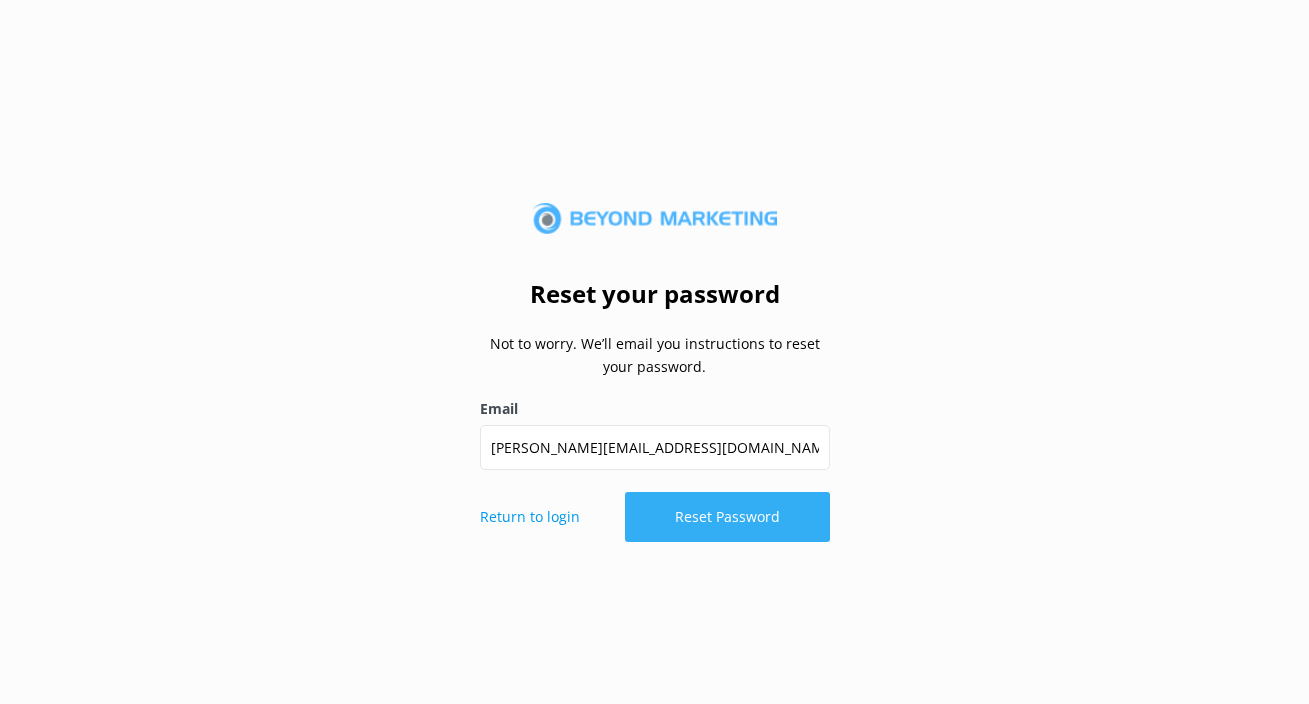 type on "[PERSON_NAME][EMAIL_ADDRESS][DOMAIN_NAME]" 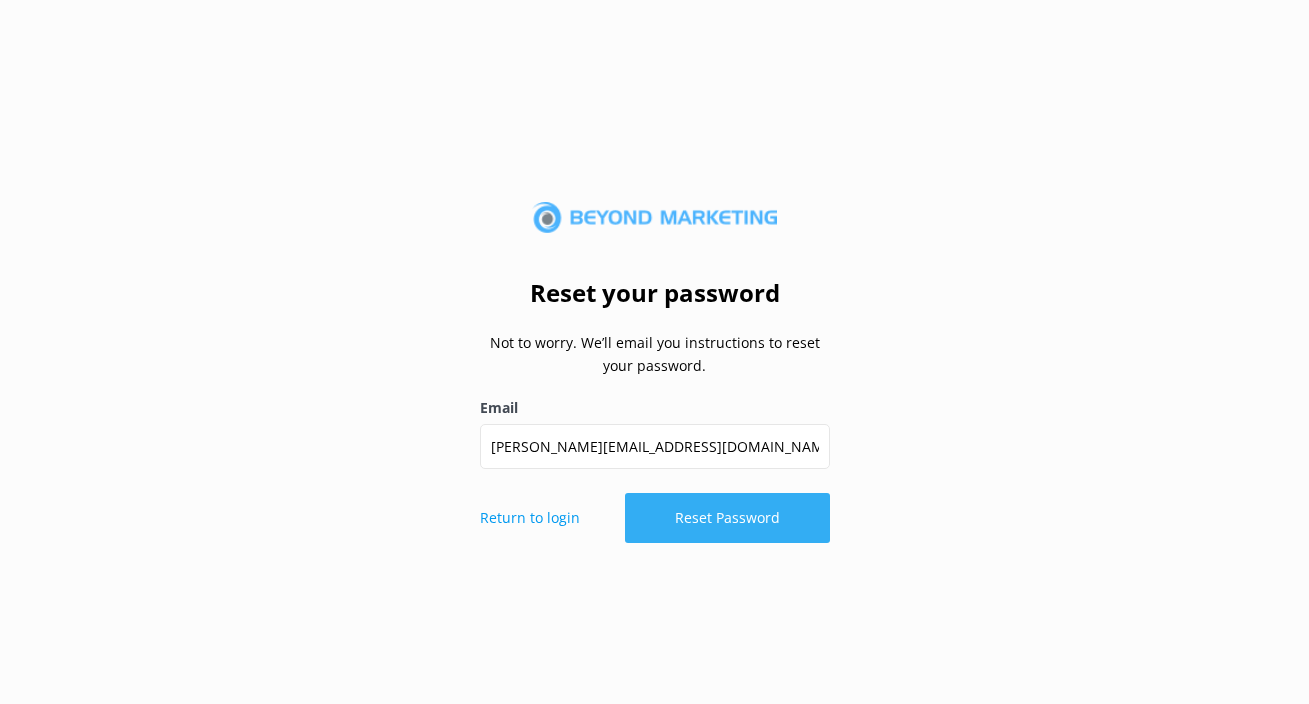 click on "Reset Password" at bounding box center (727, 518) 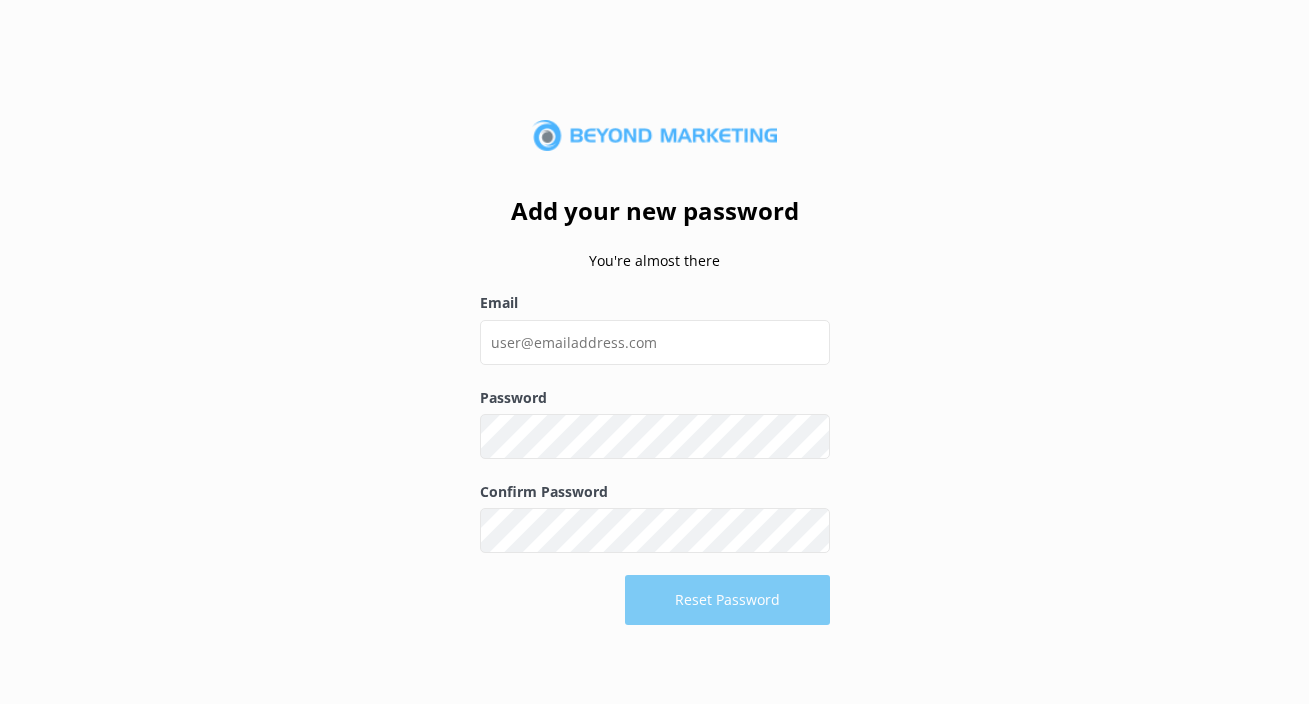 scroll, scrollTop: 0, scrollLeft: 0, axis: both 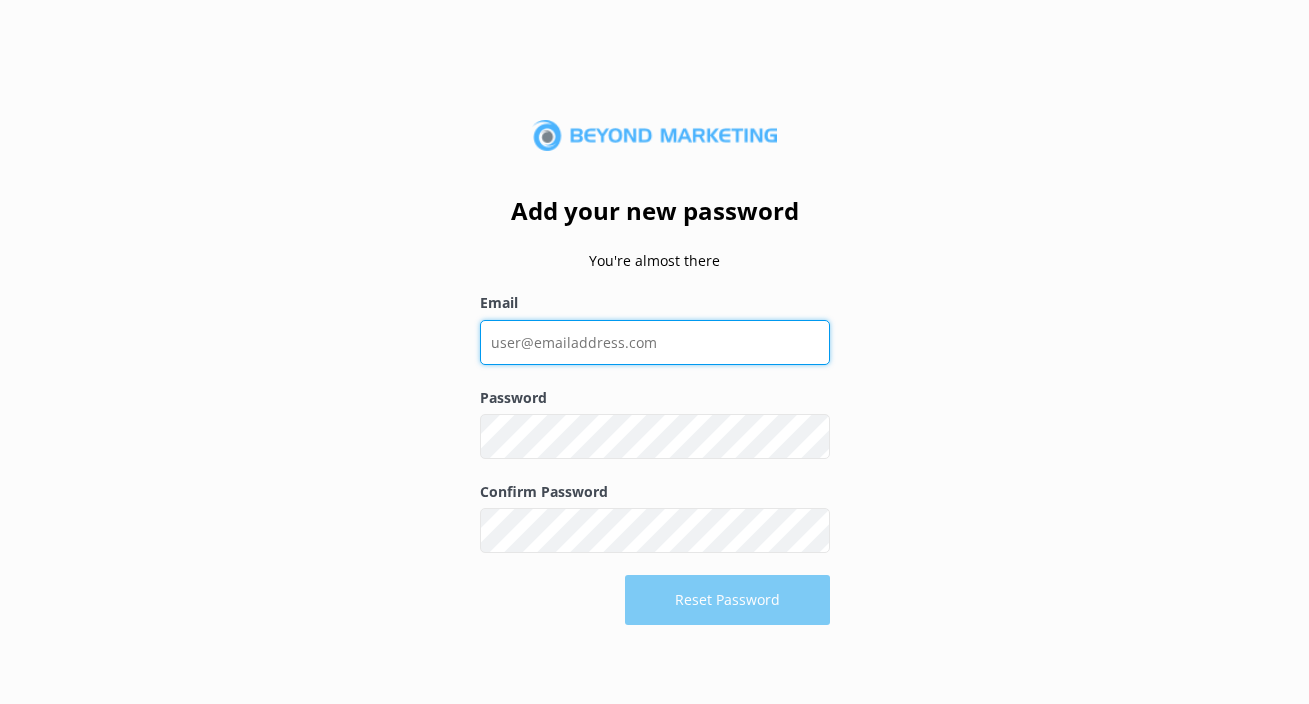 click on "Email" at bounding box center [655, 342] 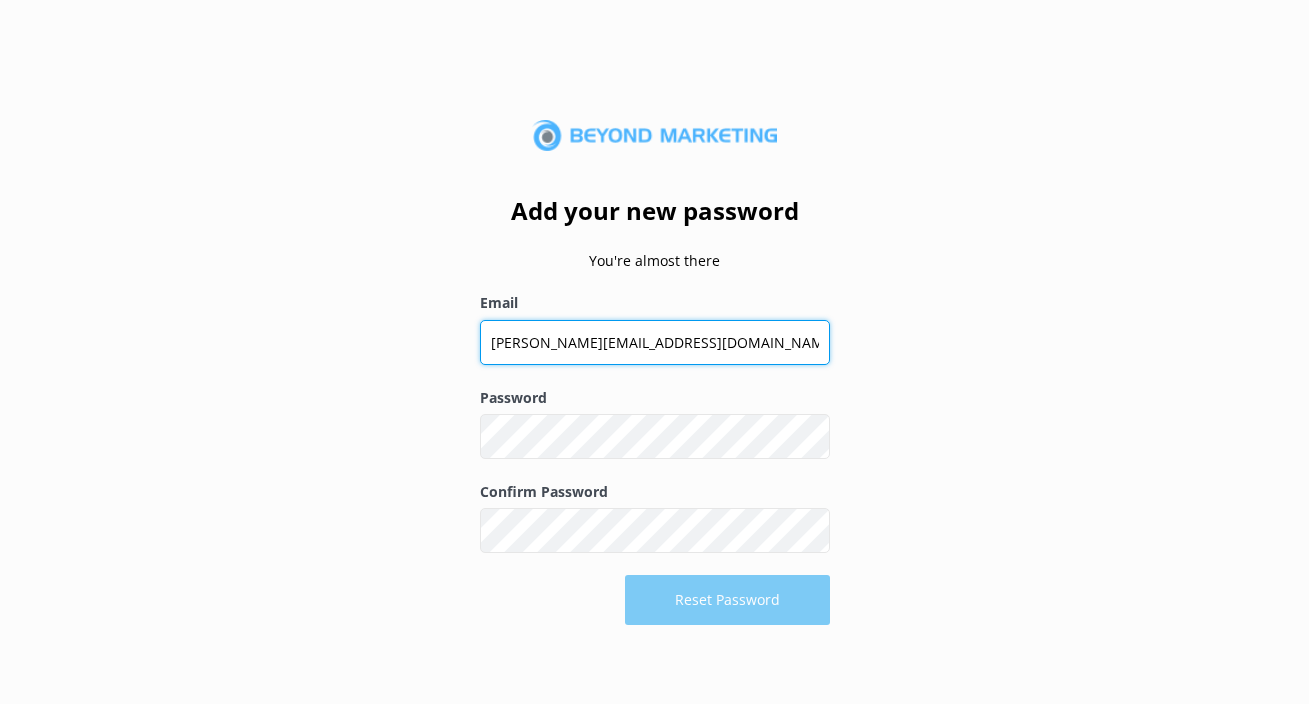 type on "[PERSON_NAME][EMAIL_ADDRESS][DOMAIN_NAME]" 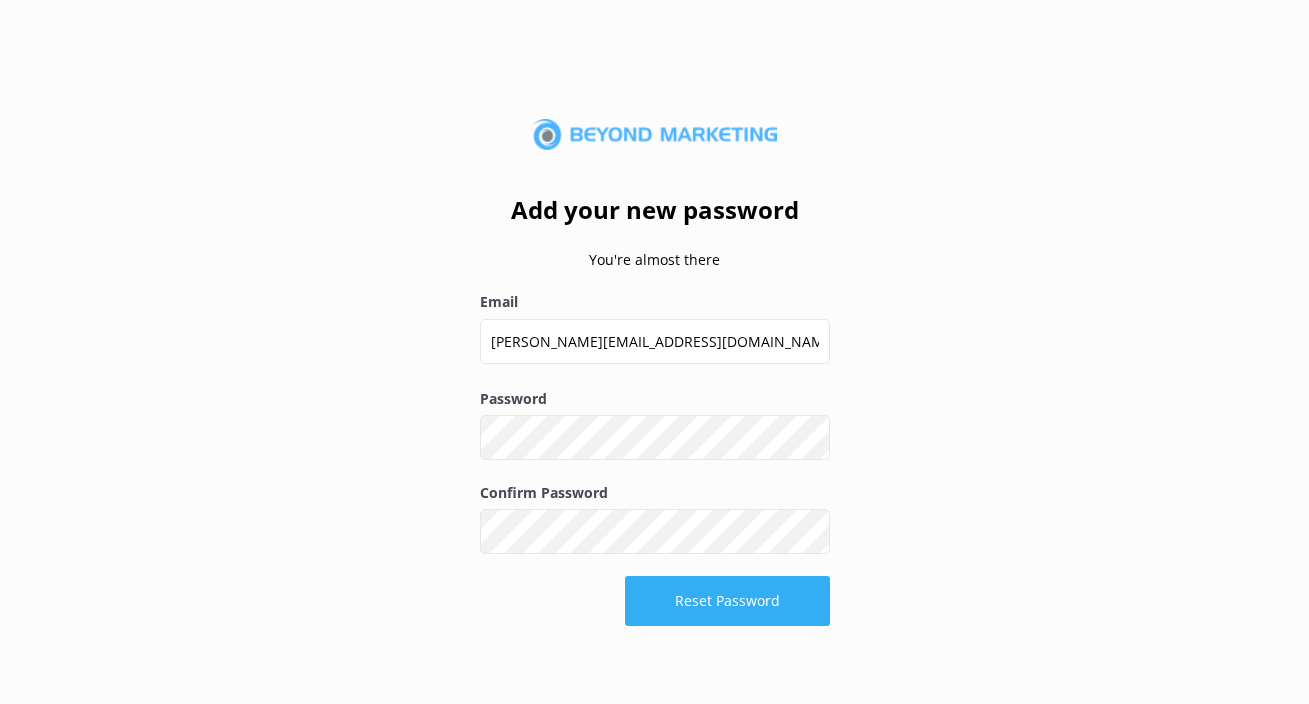 click on "Reset Password" at bounding box center [727, 601] 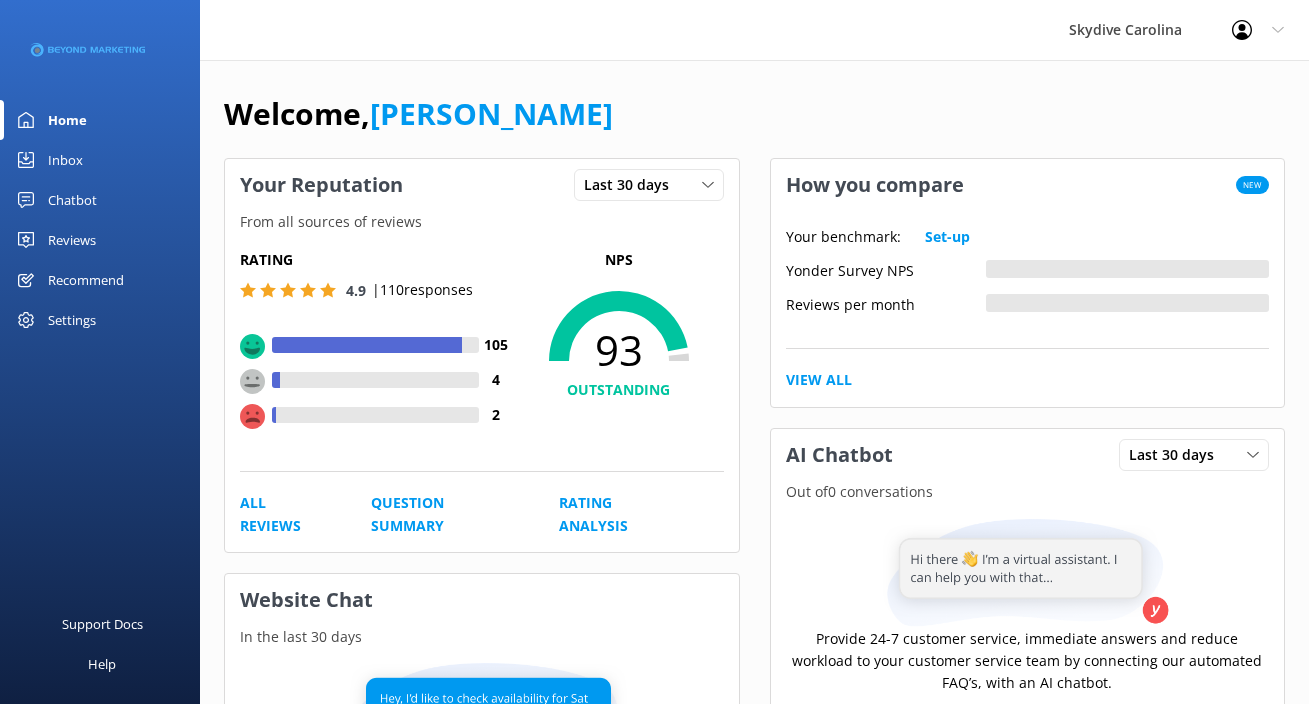 click on "Reviews" at bounding box center [72, 240] 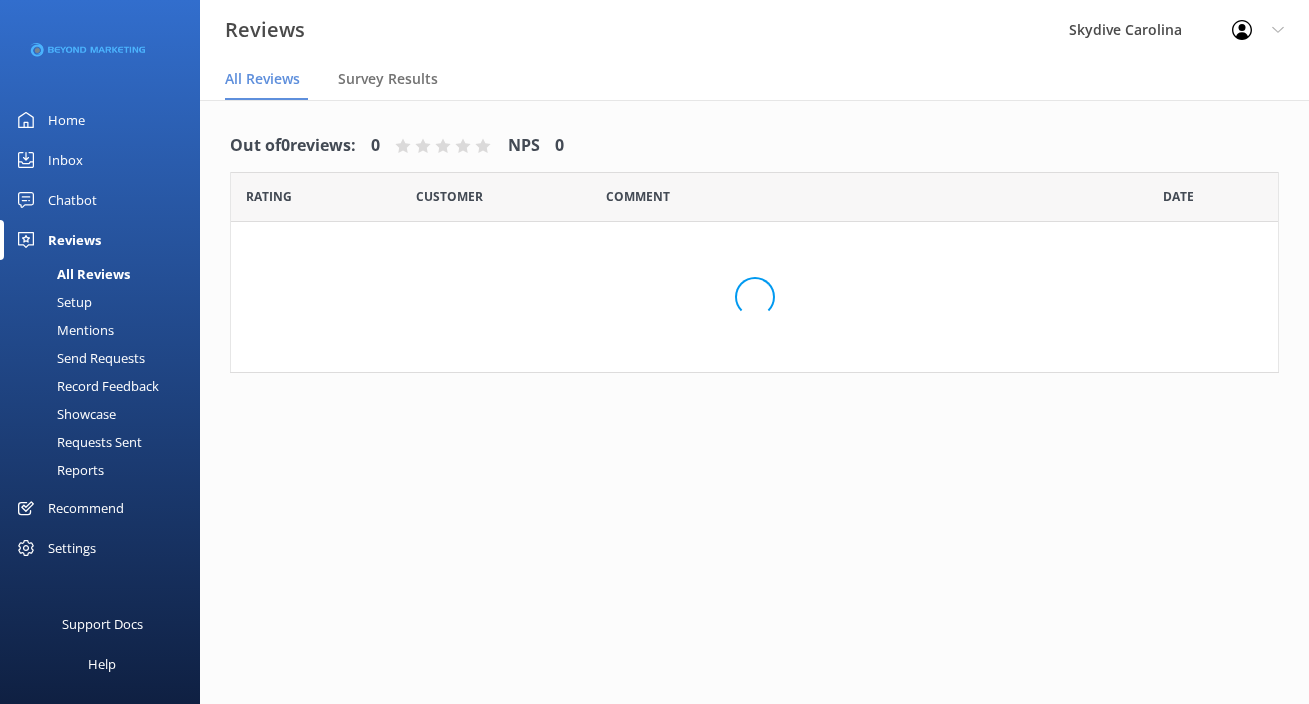 click on "Send Requests" at bounding box center (78, 358) 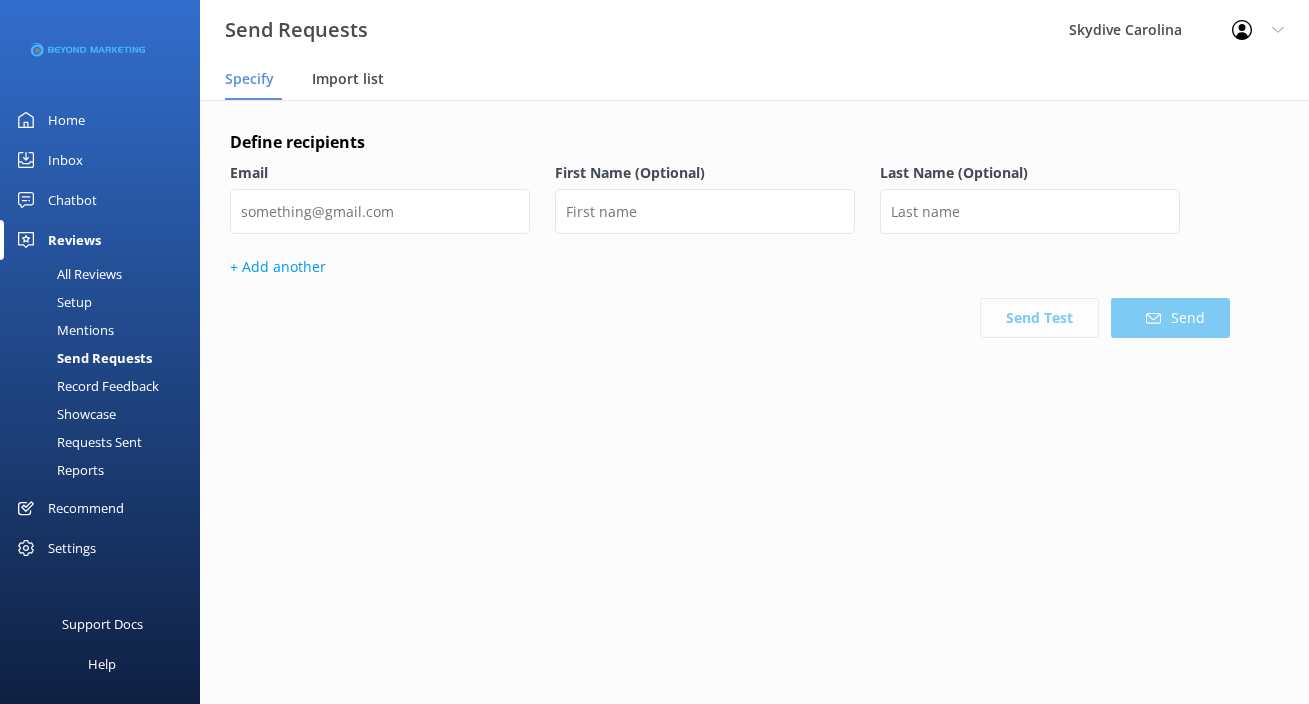 click on "Import list" at bounding box center [348, 79] 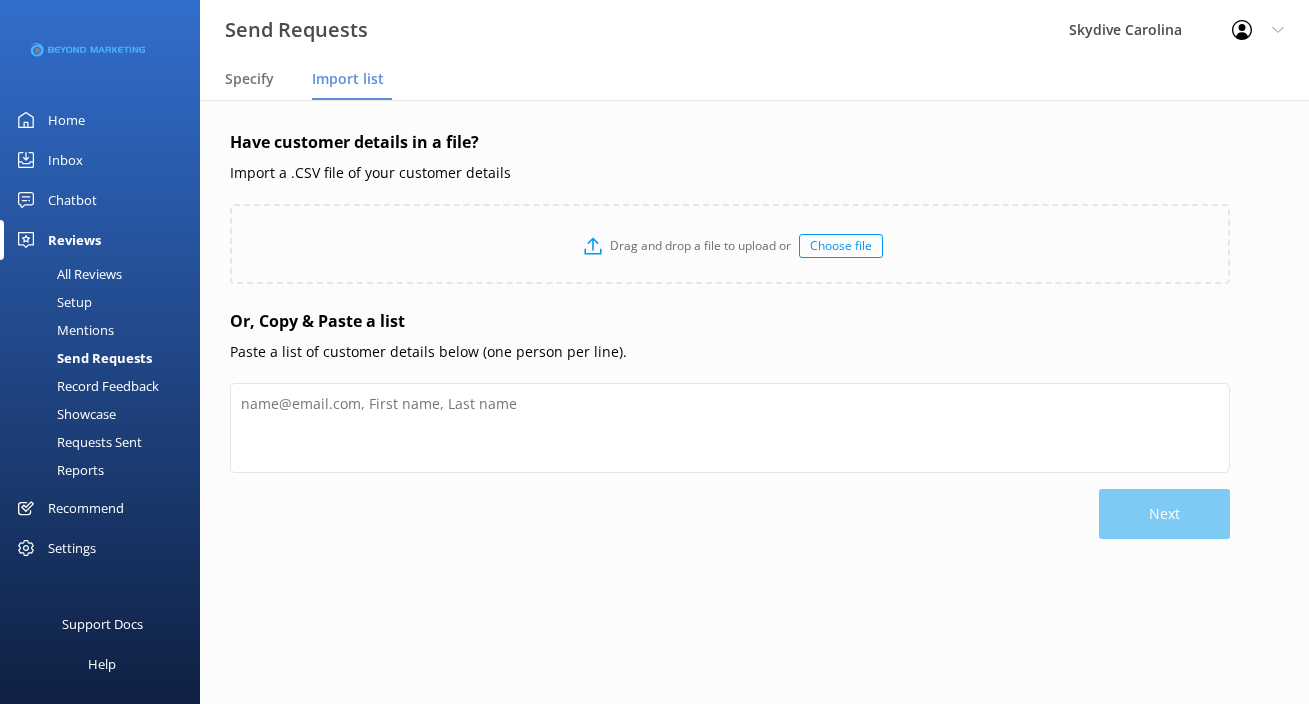 click on "Choose file" at bounding box center [841, 246] 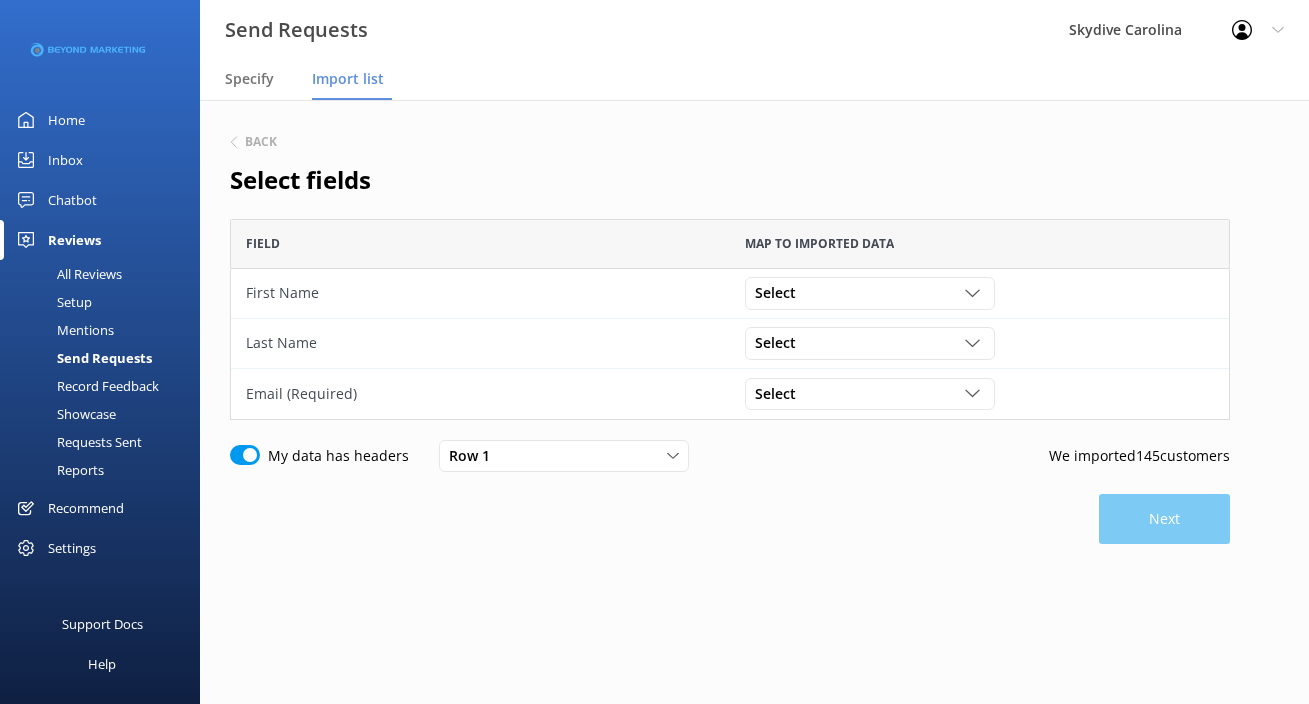 scroll, scrollTop: 1, scrollLeft: 1, axis: both 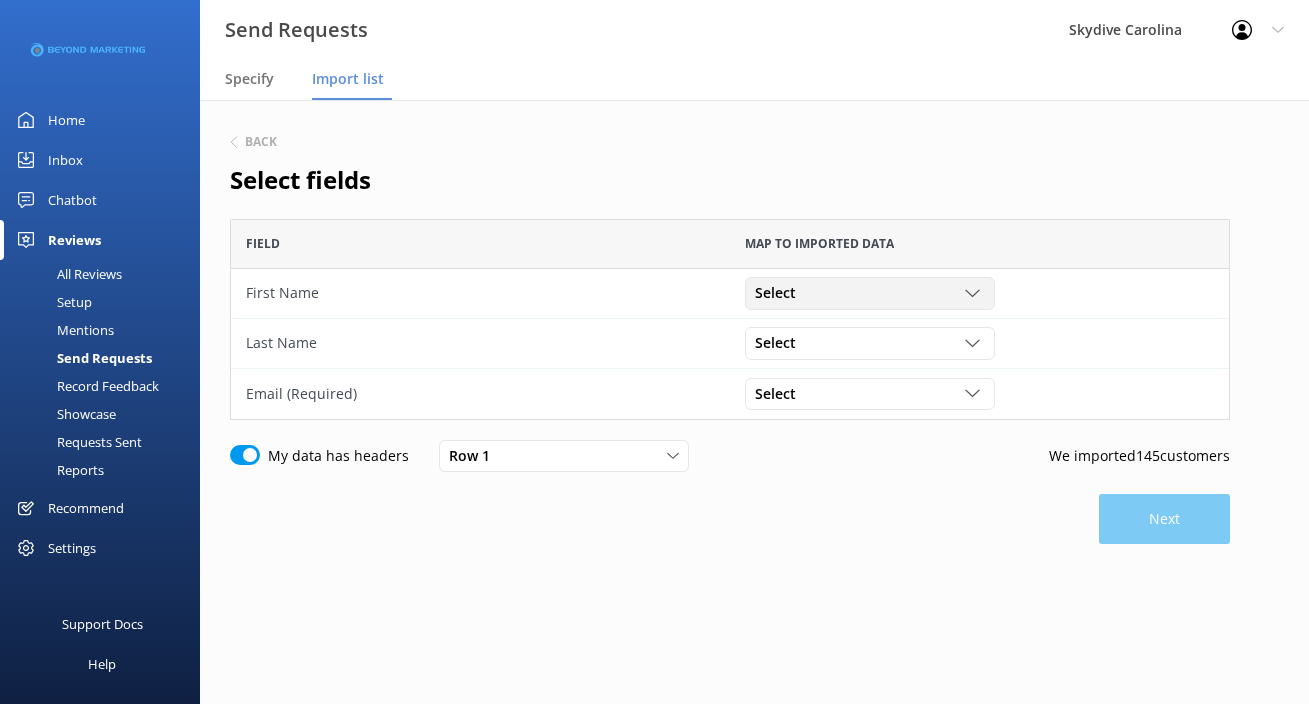 click on "Select" at bounding box center (870, 293) 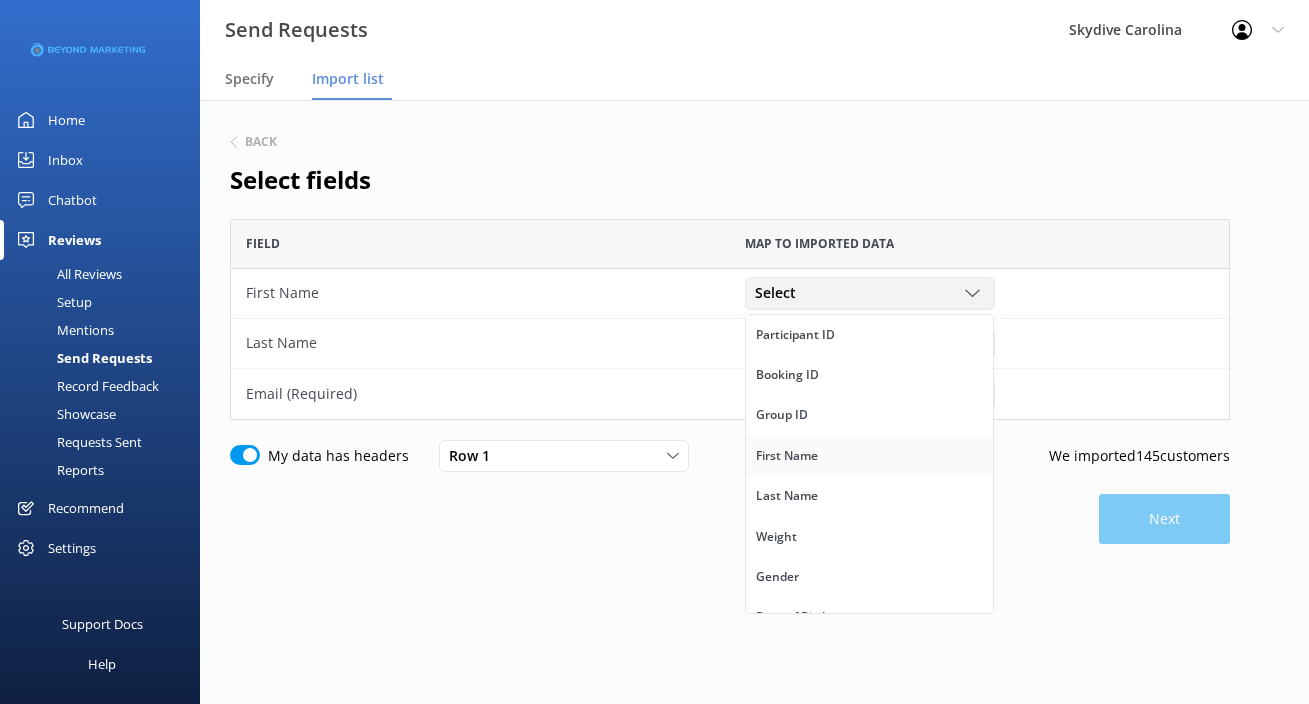 click on "First Name" at bounding box center (869, 456) 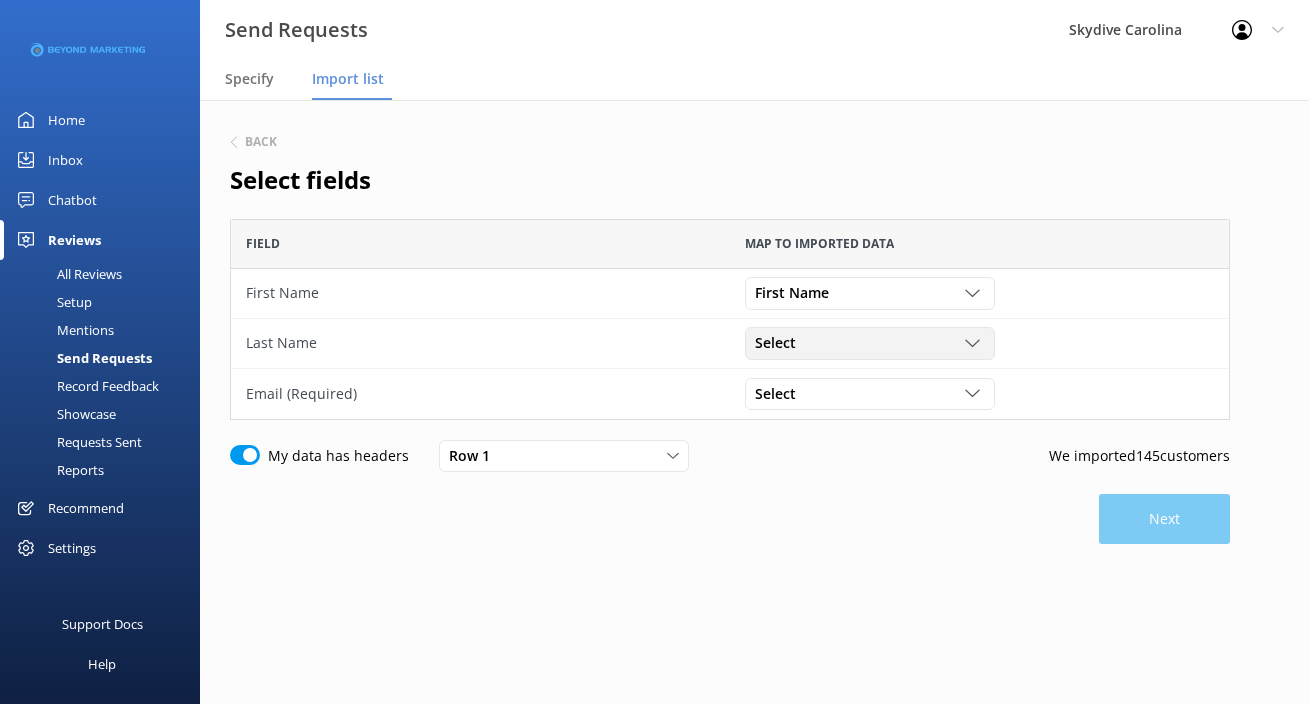 click 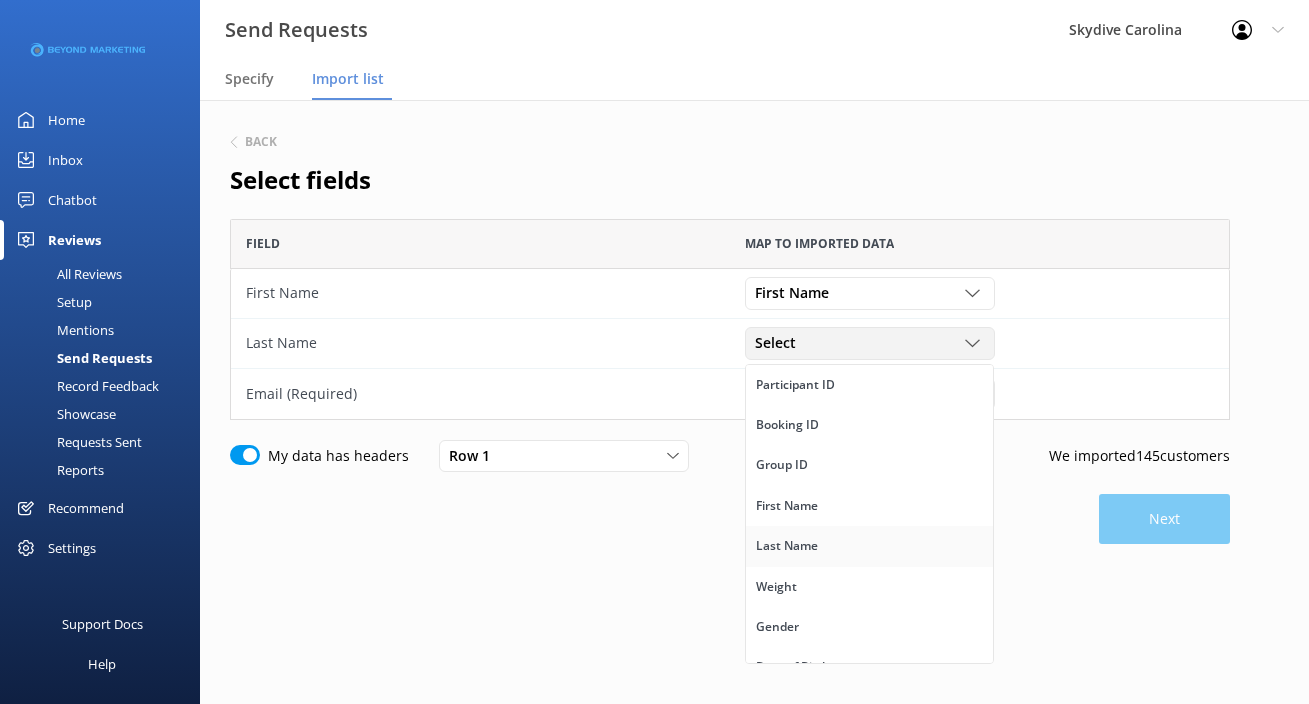 click on "Last Name" at bounding box center [869, 546] 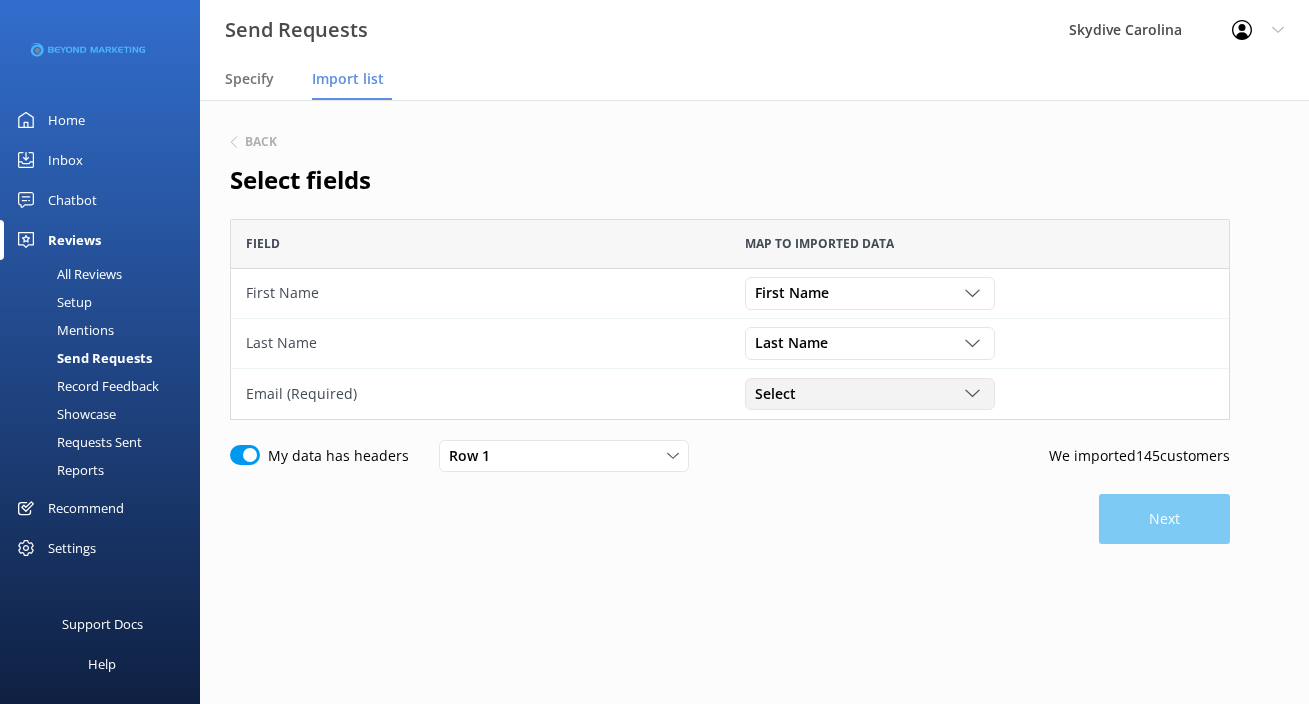 click 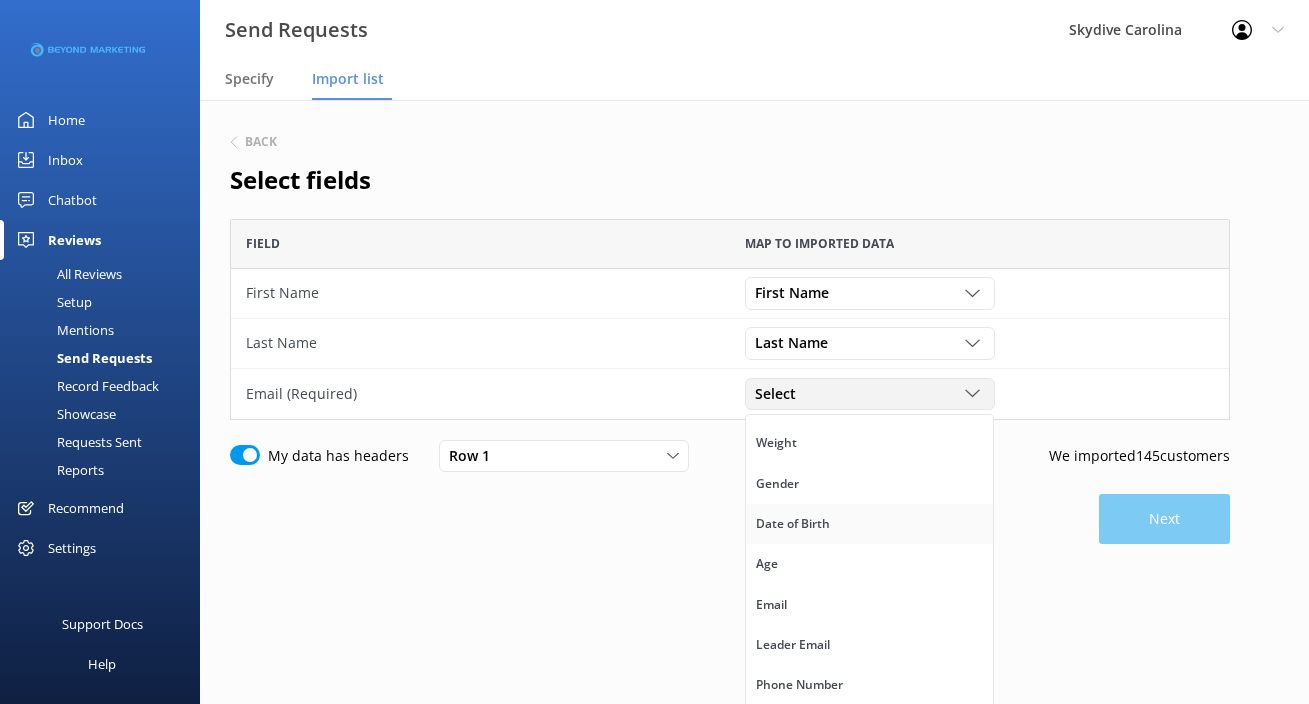 scroll, scrollTop: 201, scrollLeft: 0, axis: vertical 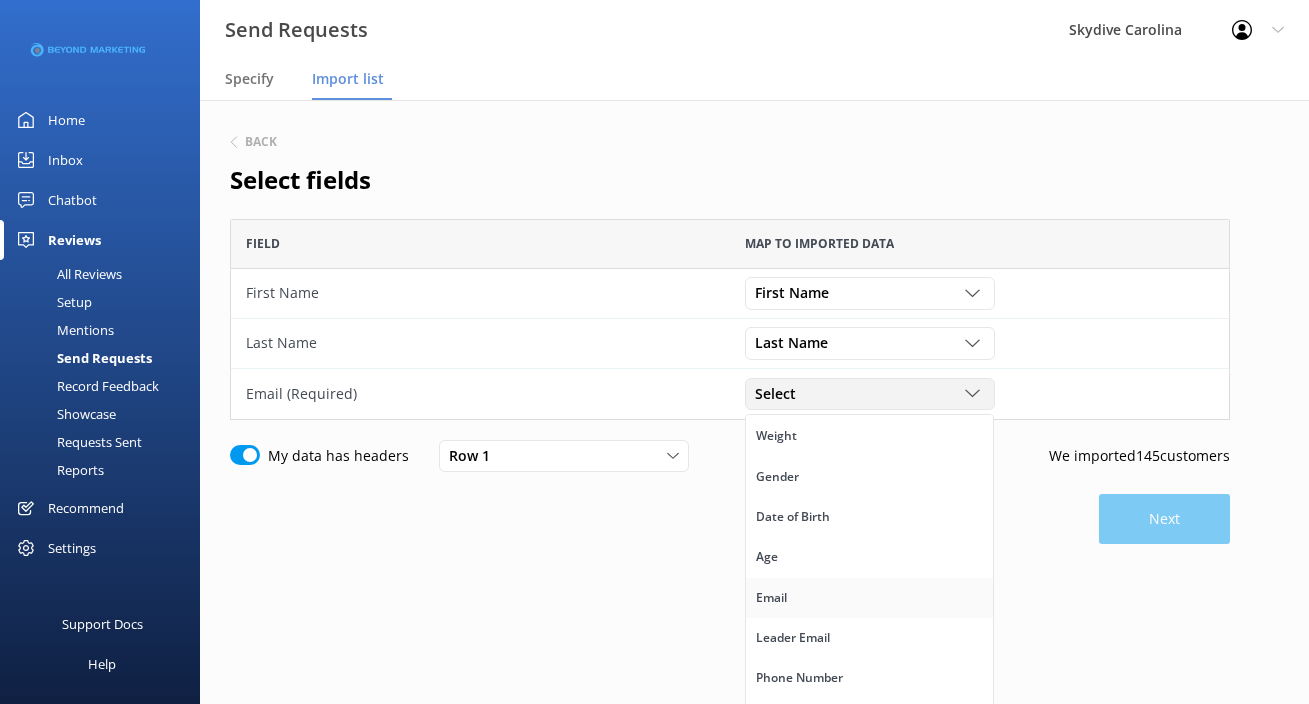 click on "Email" at bounding box center [869, 598] 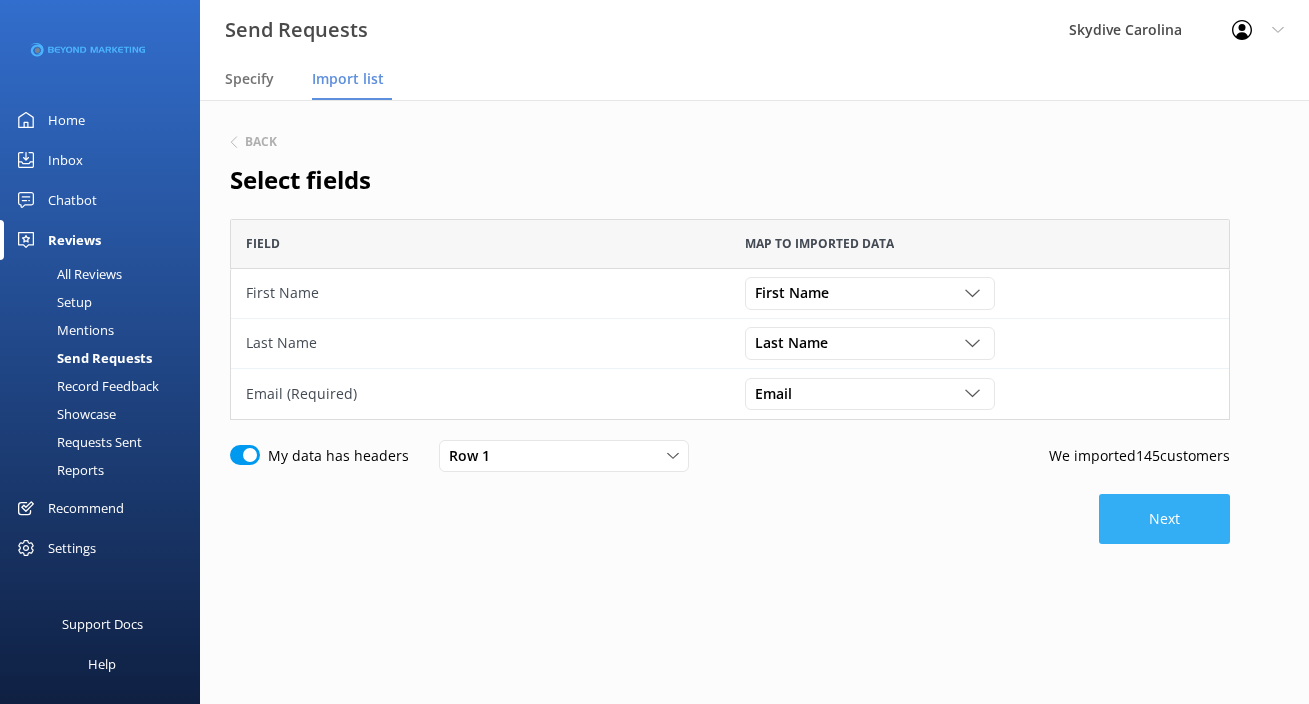 click on "Next" at bounding box center [1164, 519] 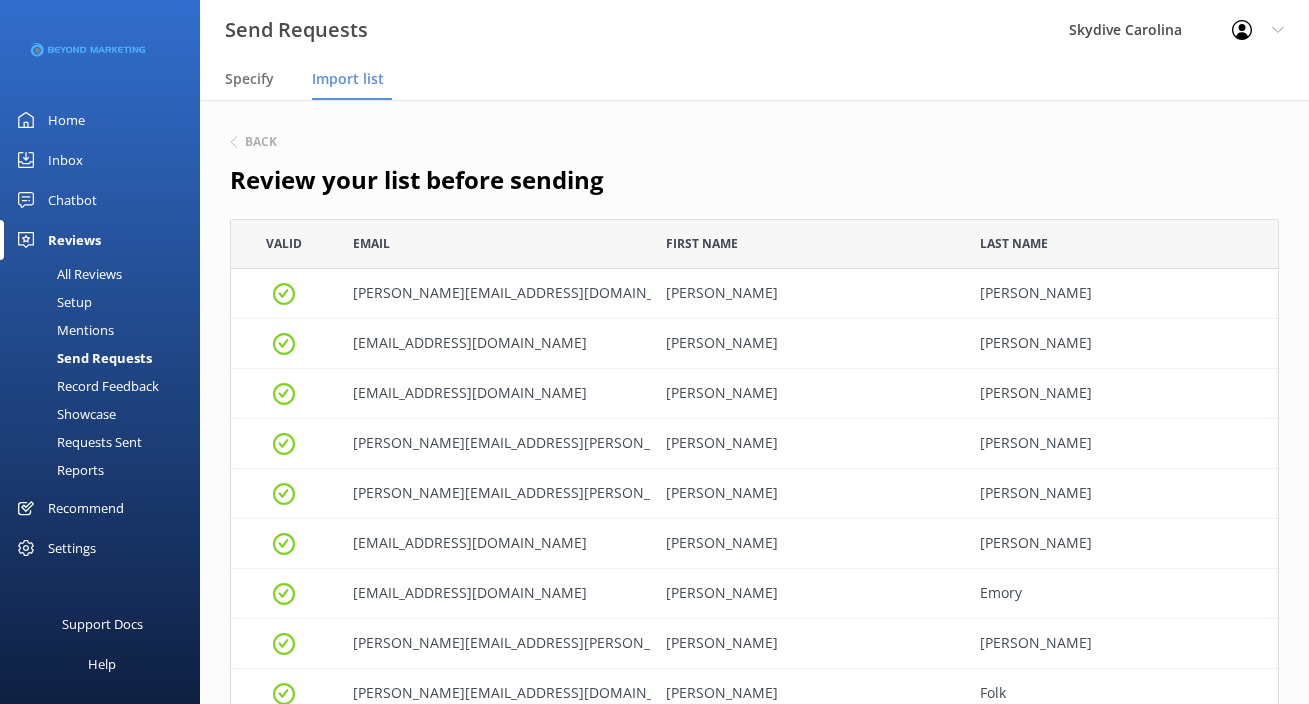 scroll, scrollTop: 7251, scrollLeft: 1049, axis: both 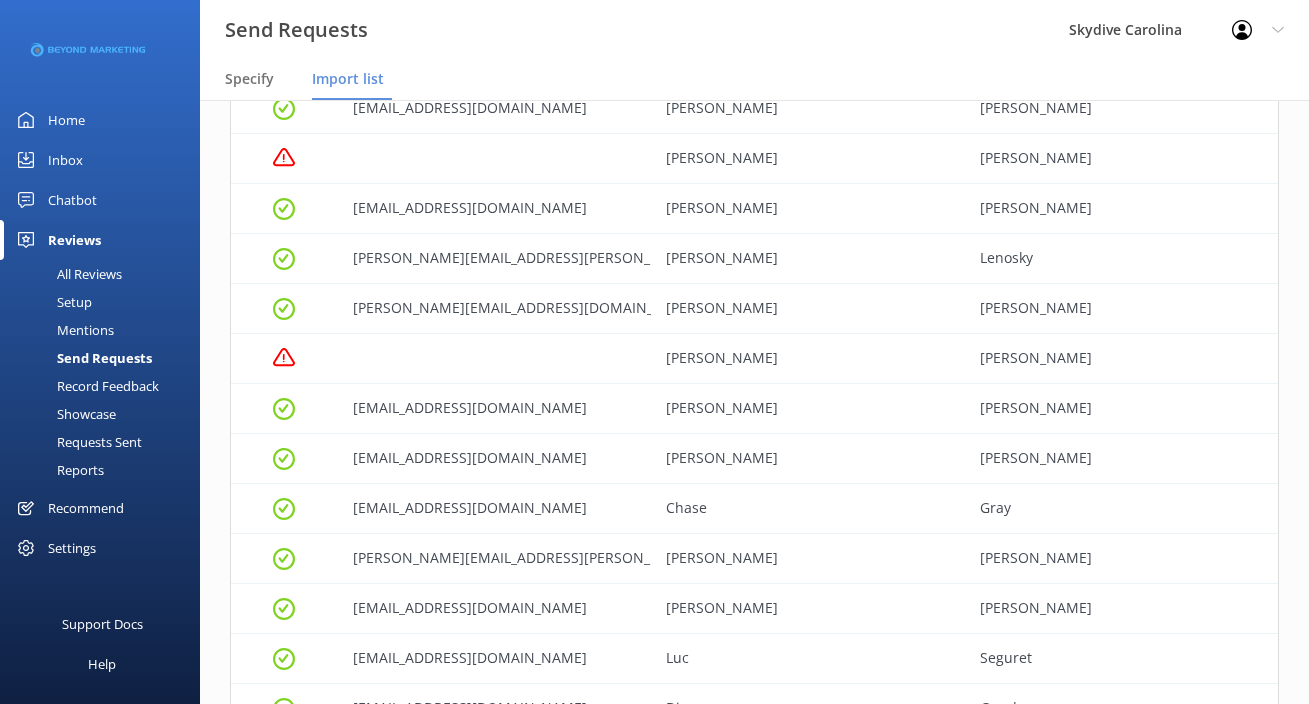 click at bounding box center (494, 359) 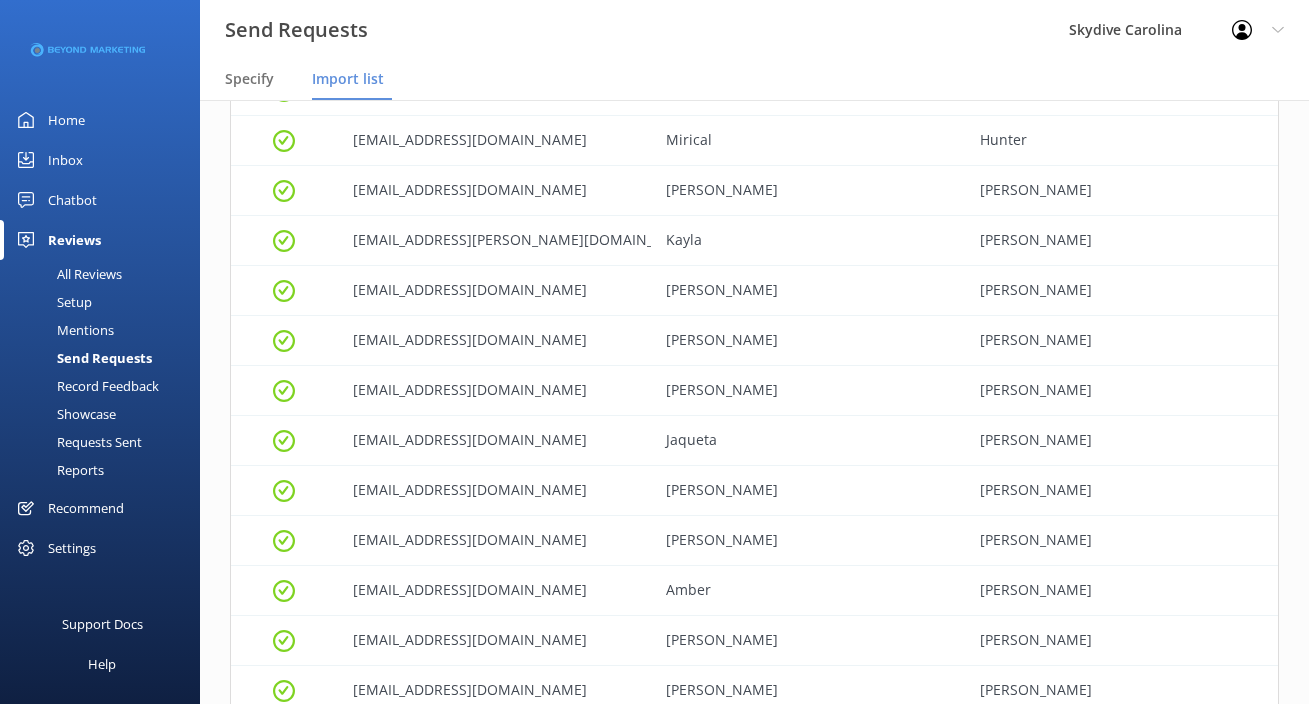 scroll, scrollTop: 1550, scrollLeft: 0, axis: vertical 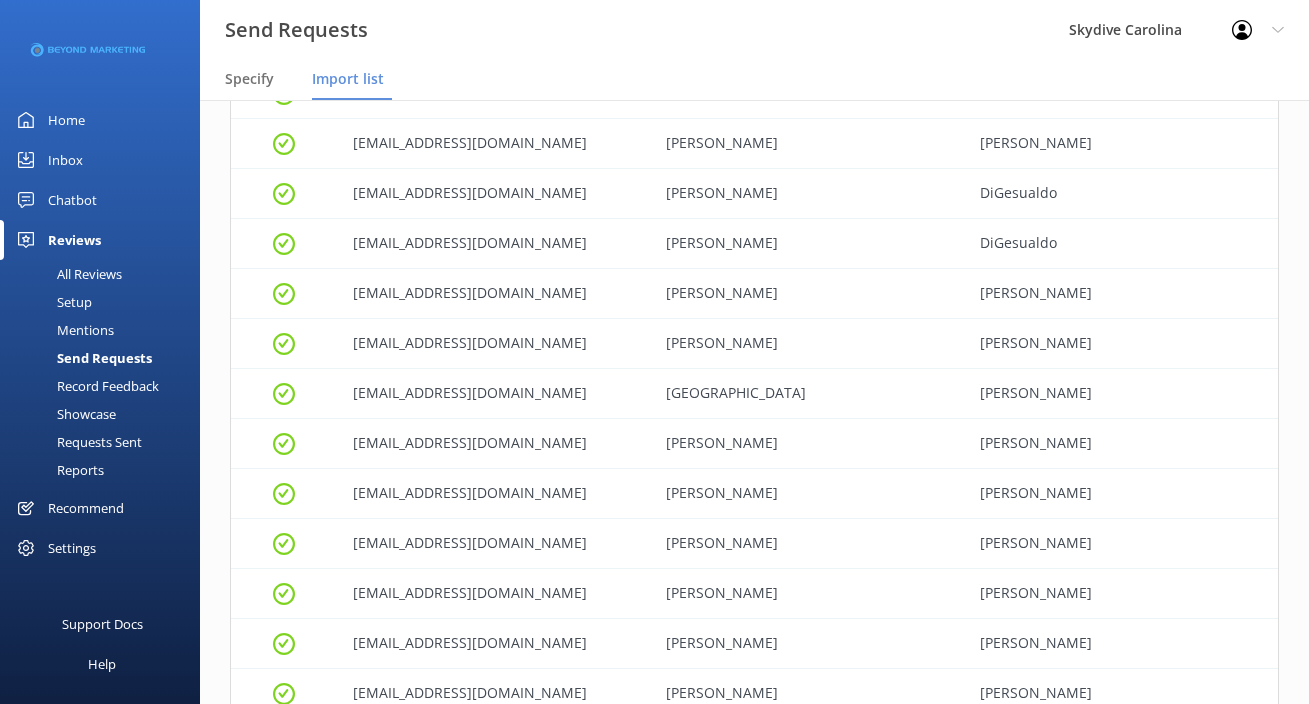 click on "Import list" at bounding box center [348, 79] 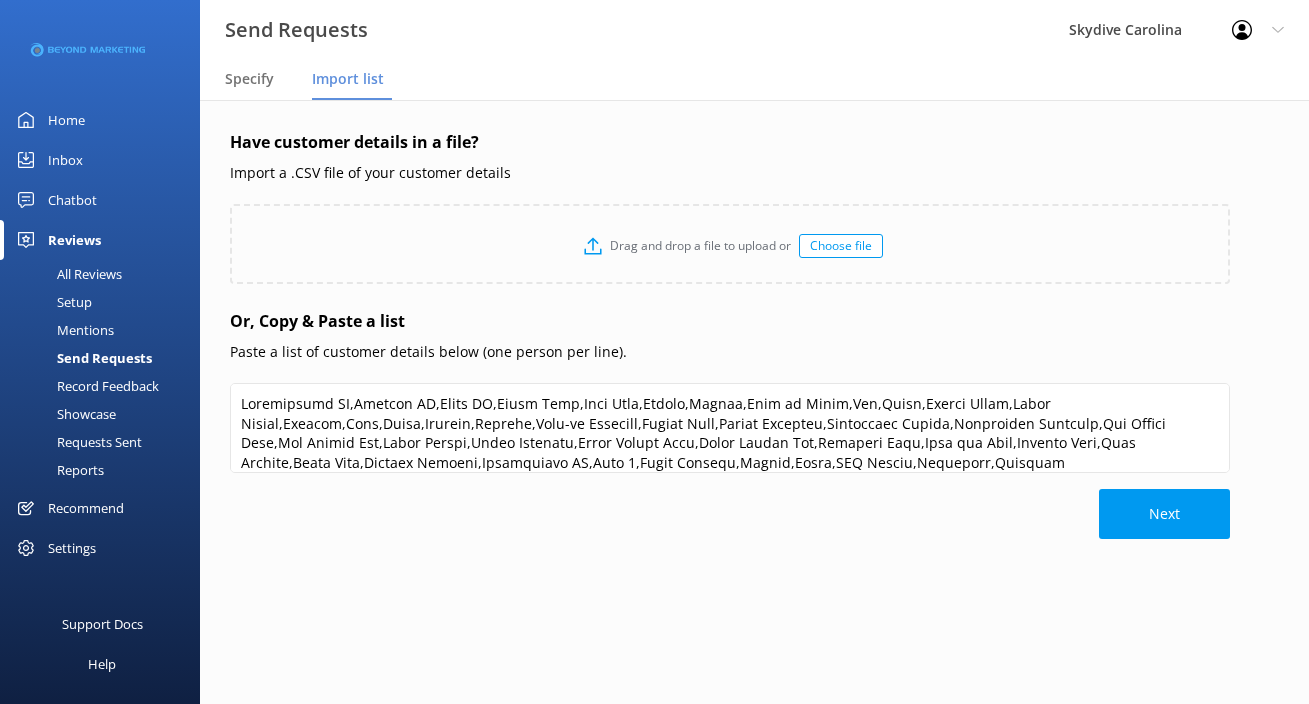 scroll, scrollTop: 0, scrollLeft: 0, axis: both 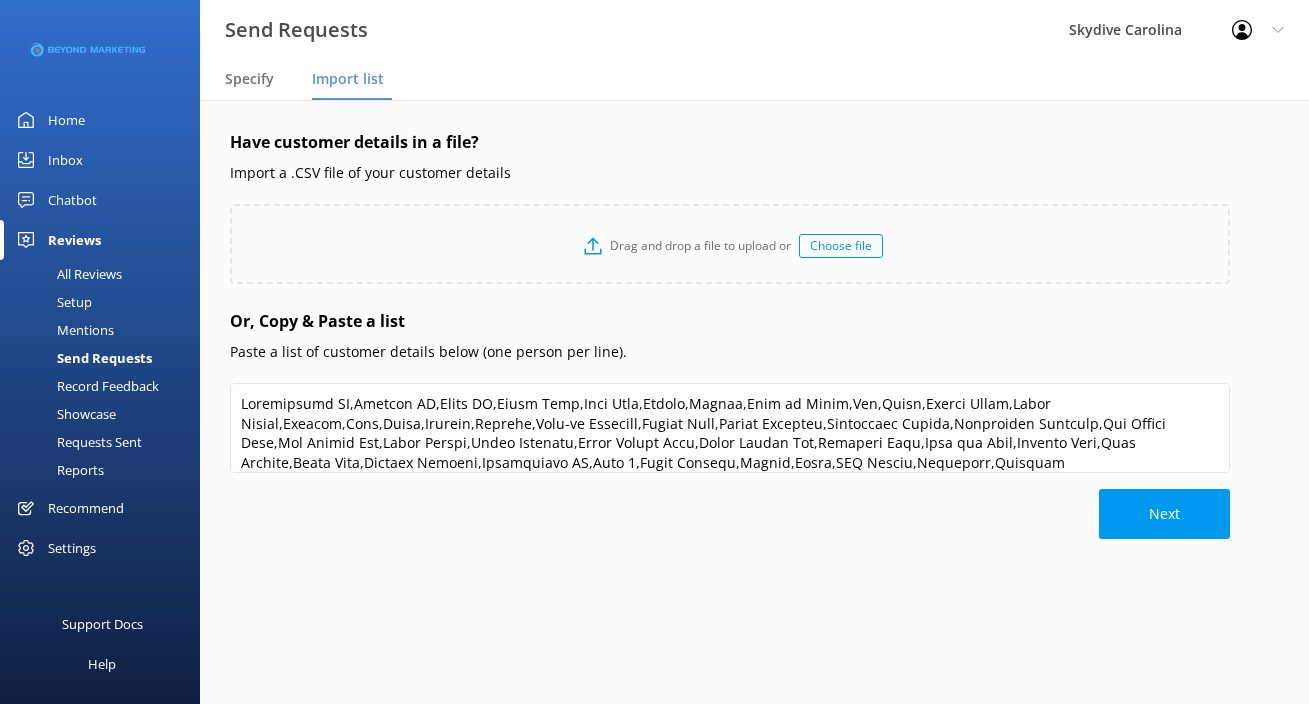click on "Choose file" at bounding box center [841, 246] 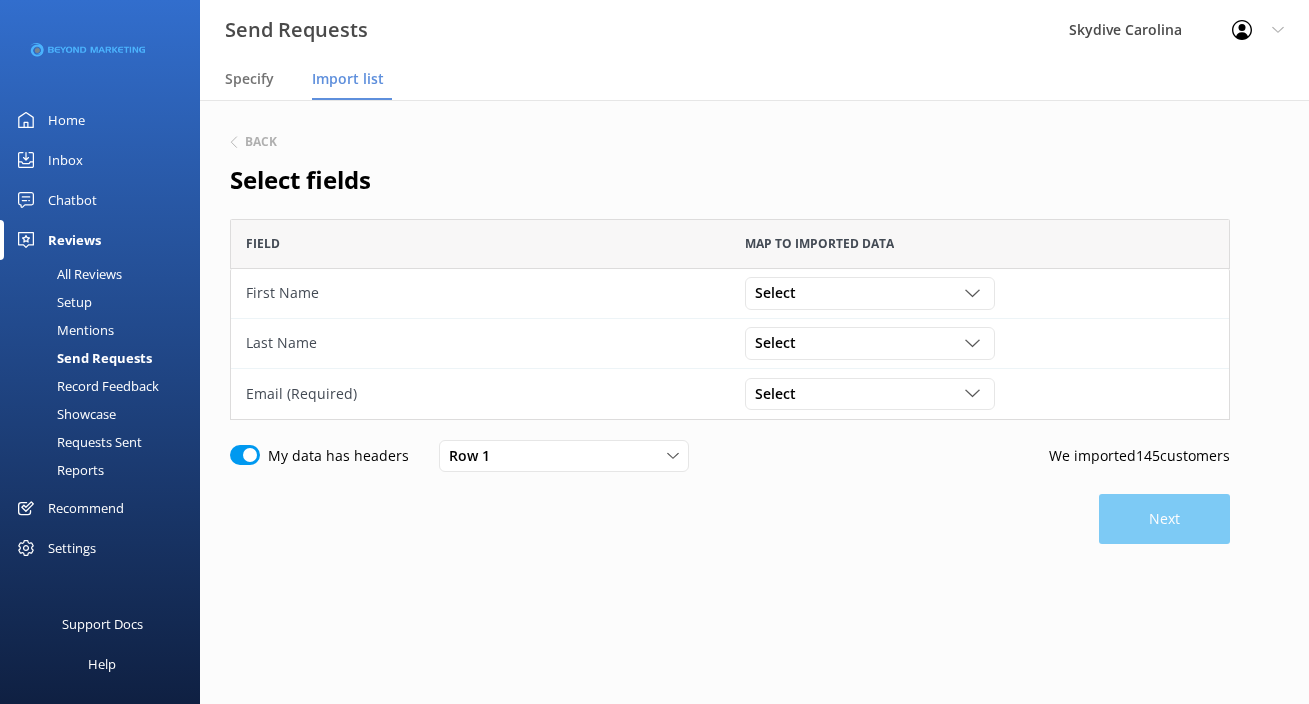 scroll, scrollTop: 1, scrollLeft: 1, axis: both 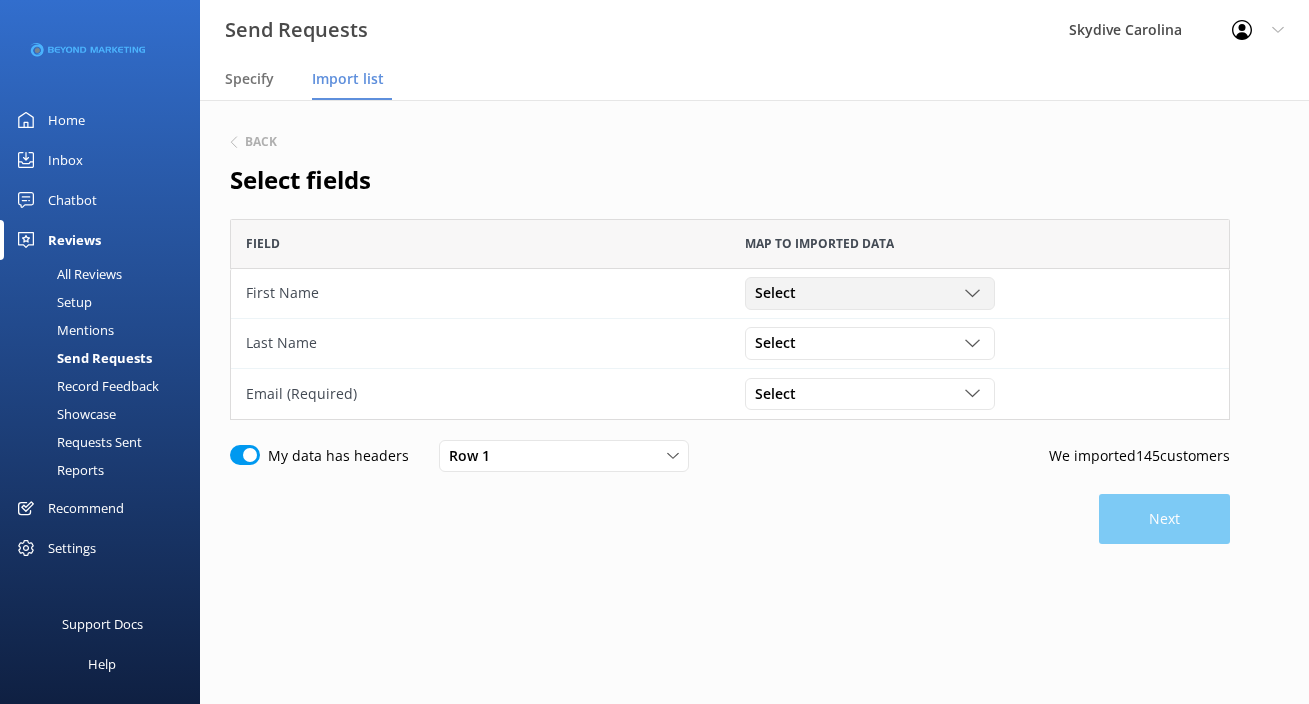 click on "Select" at bounding box center [870, 293] 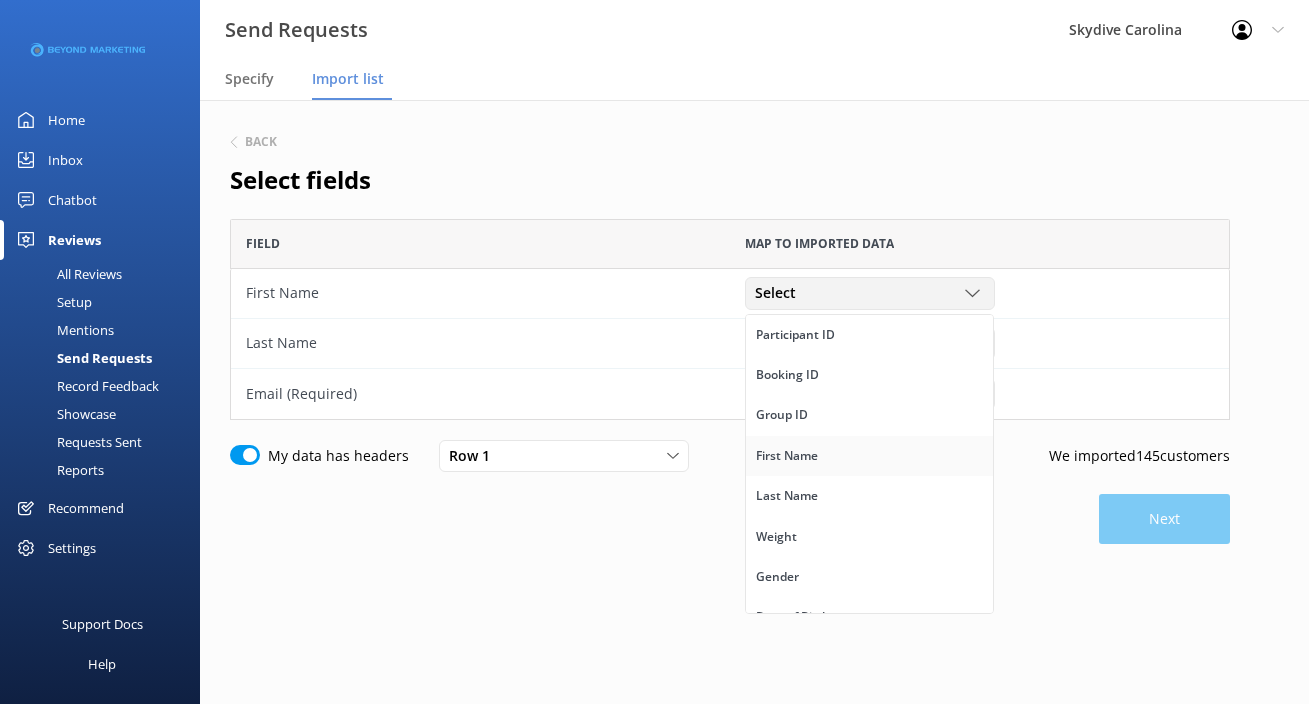 click on "First Name" at bounding box center [869, 456] 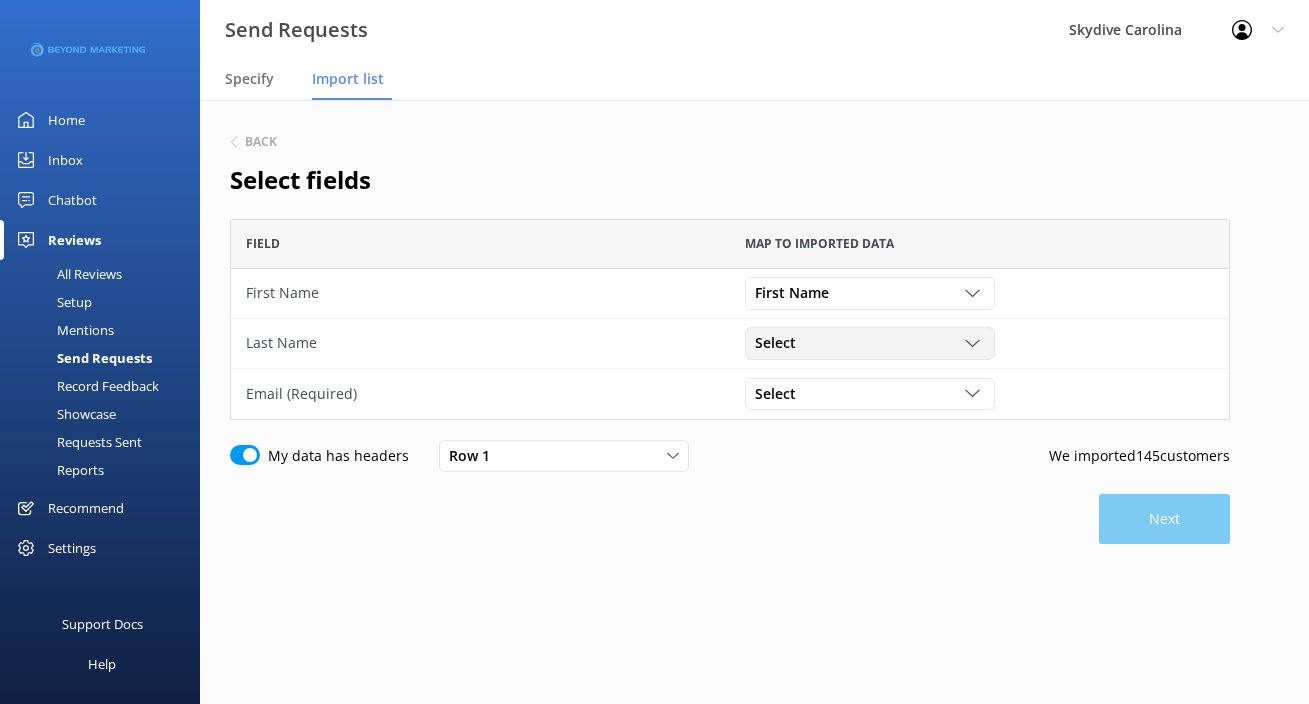 click on "Select" at bounding box center (870, 343) 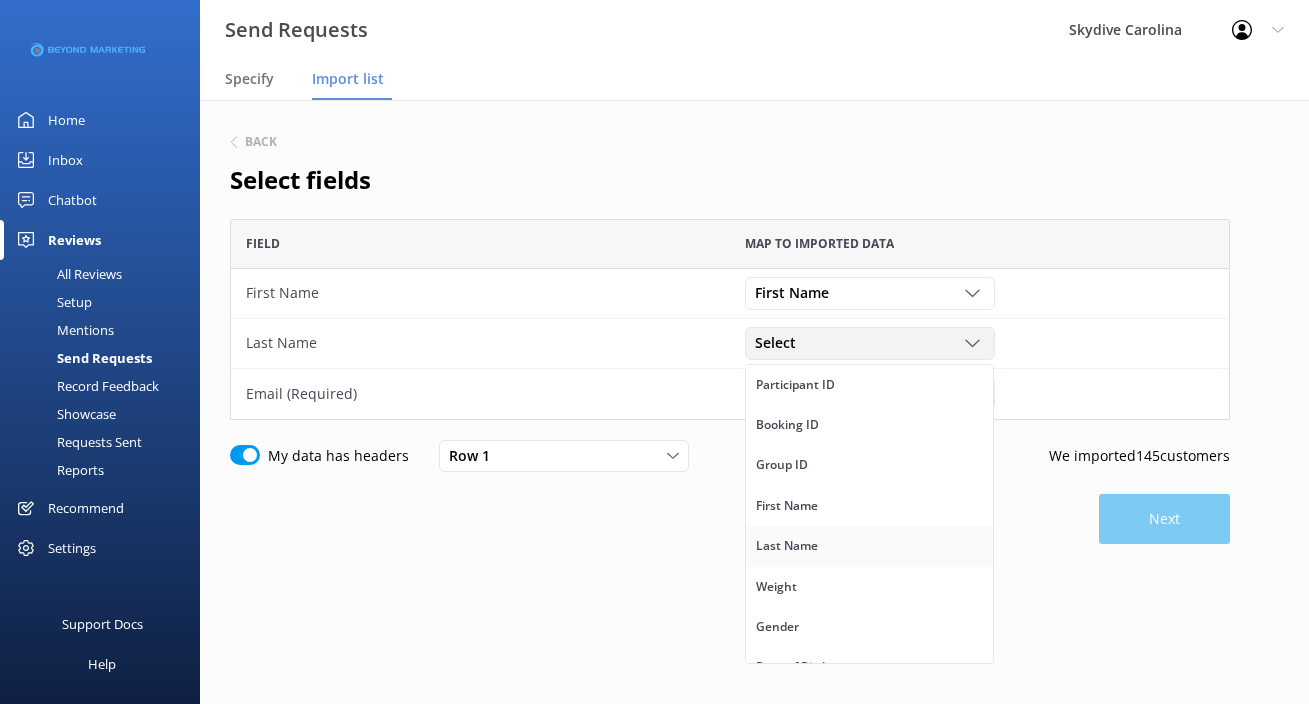 click on "Last Name" at bounding box center (787, 546) 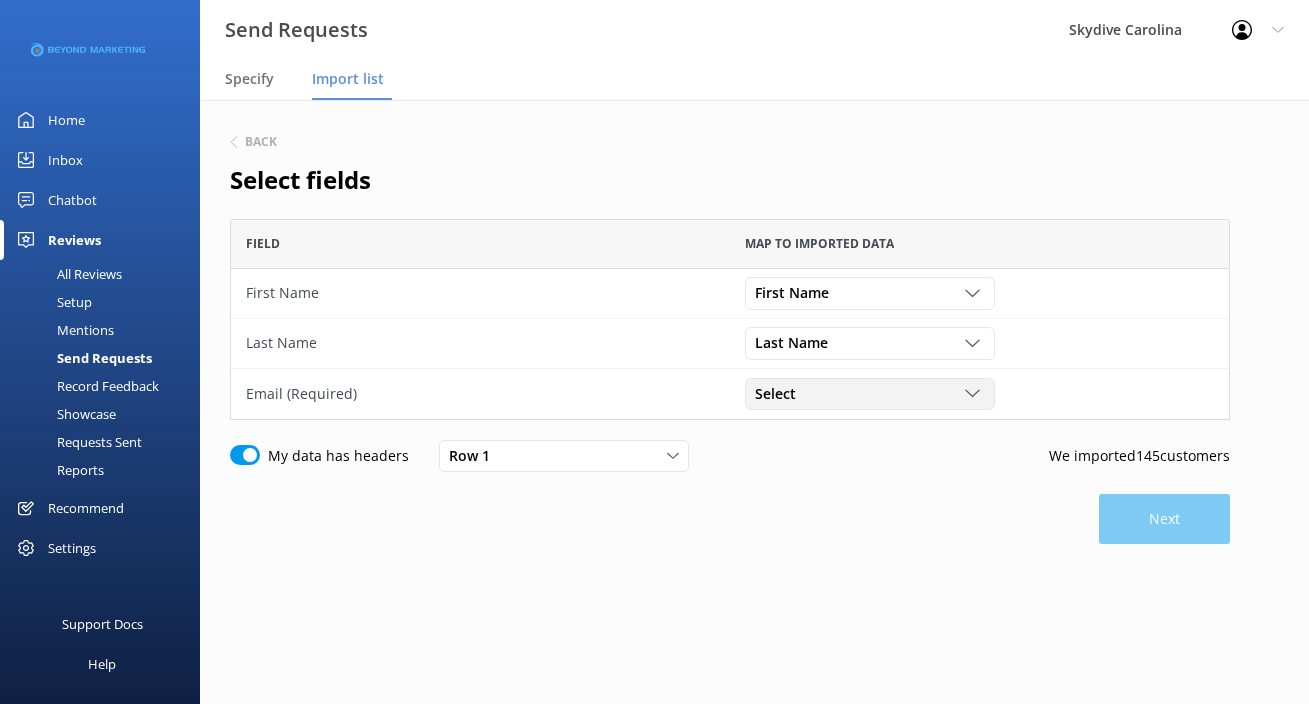 click on "Select" at bounding box center [870, 394] 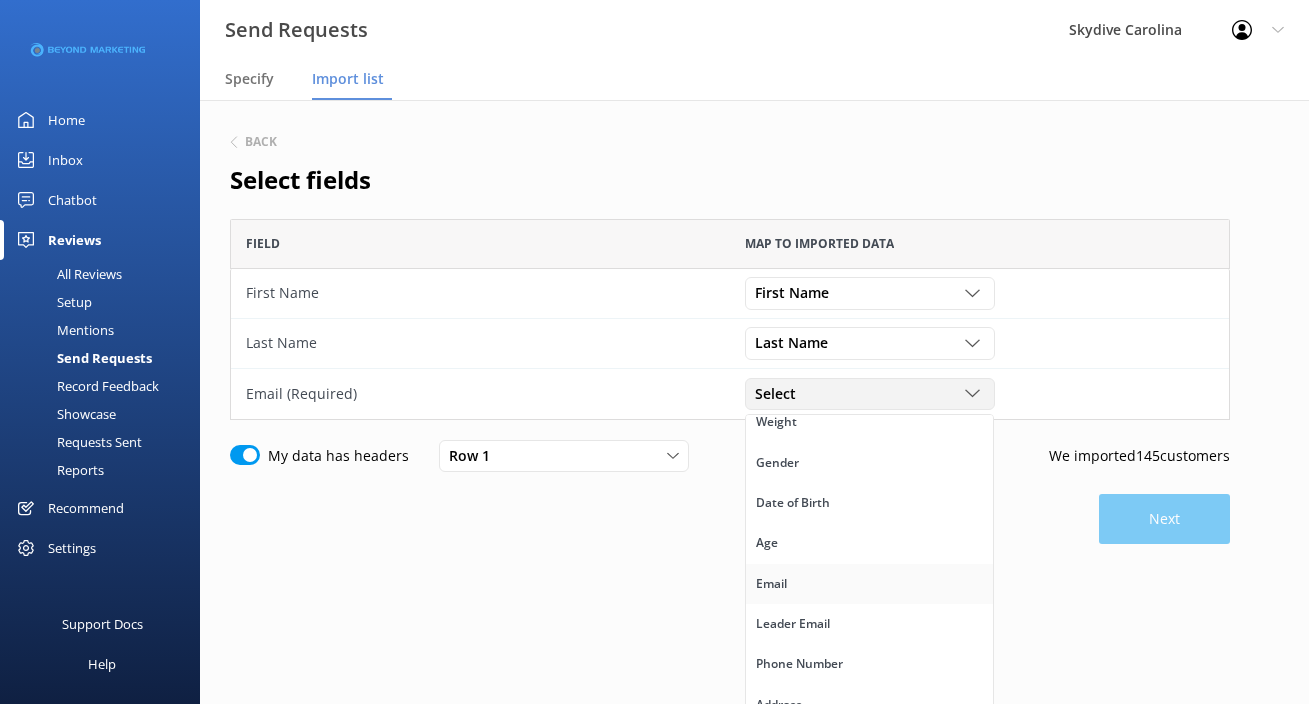 scroll, scrollTop: 220, scrollLeft: 0, axis: vertical 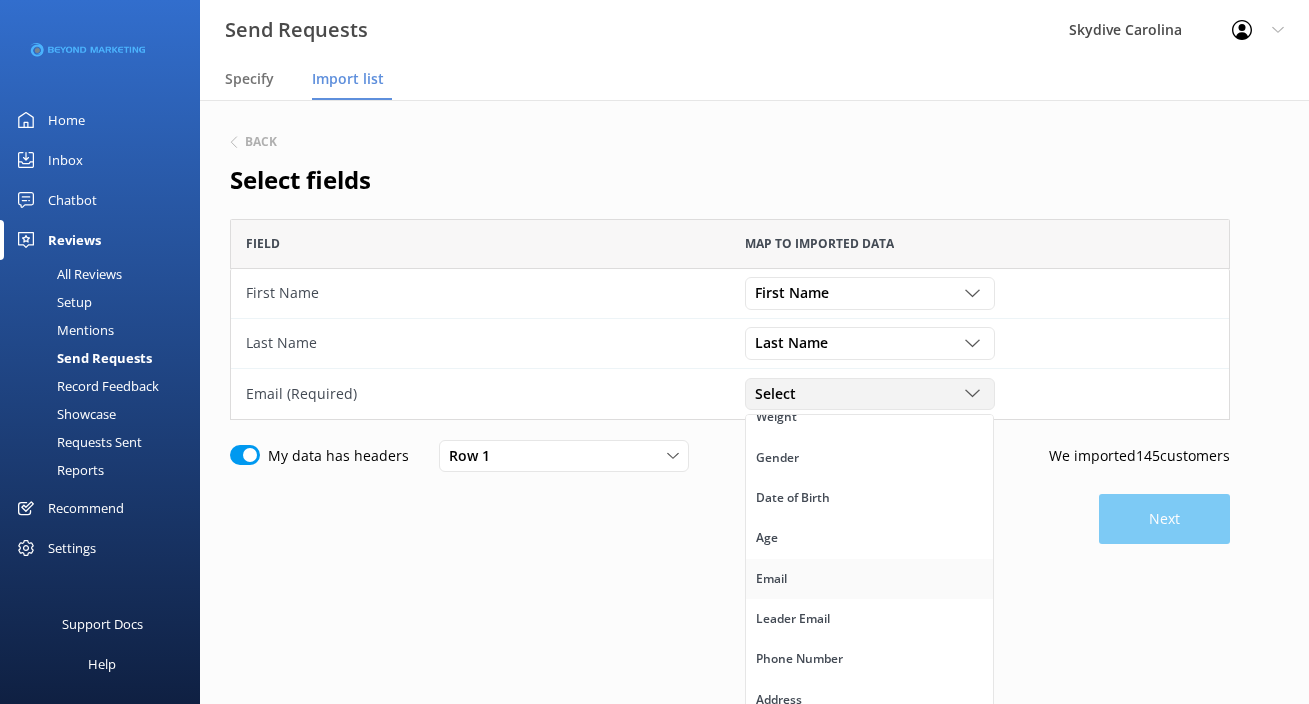click on "Email" at bounding box center (771, 579) 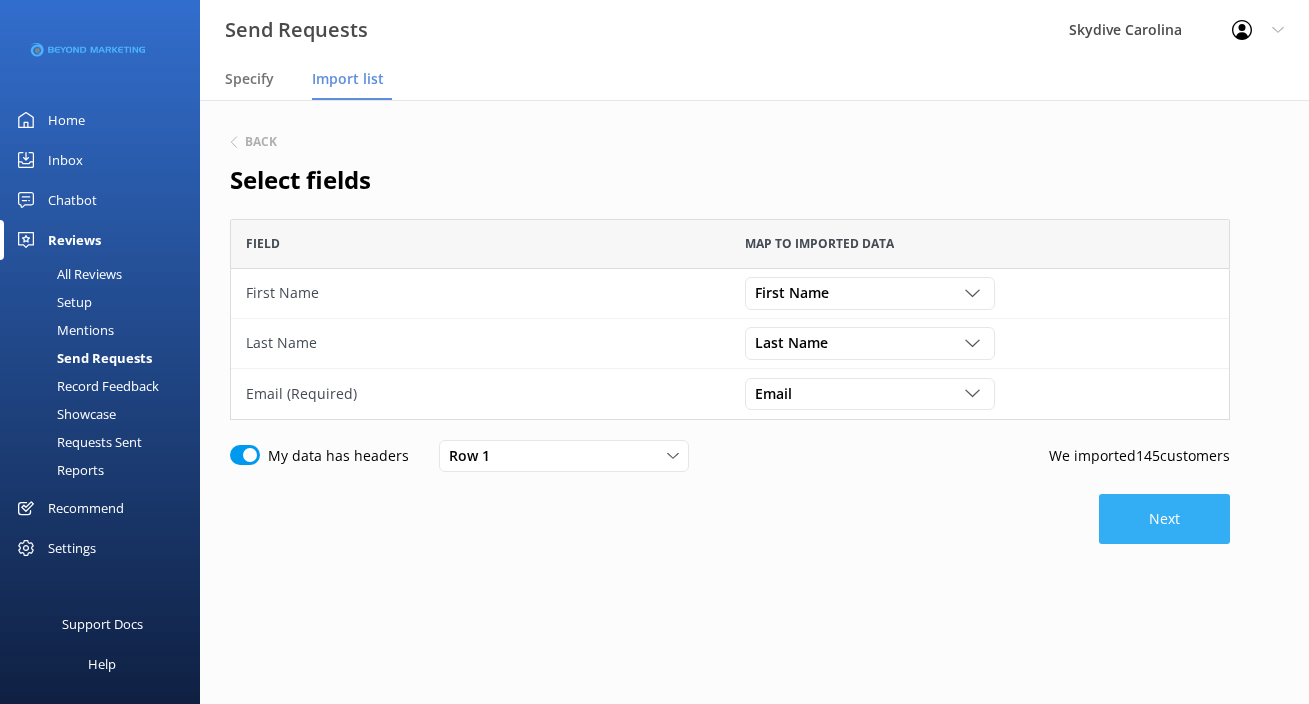 click on "Next" at bounding box center [1164, 519] 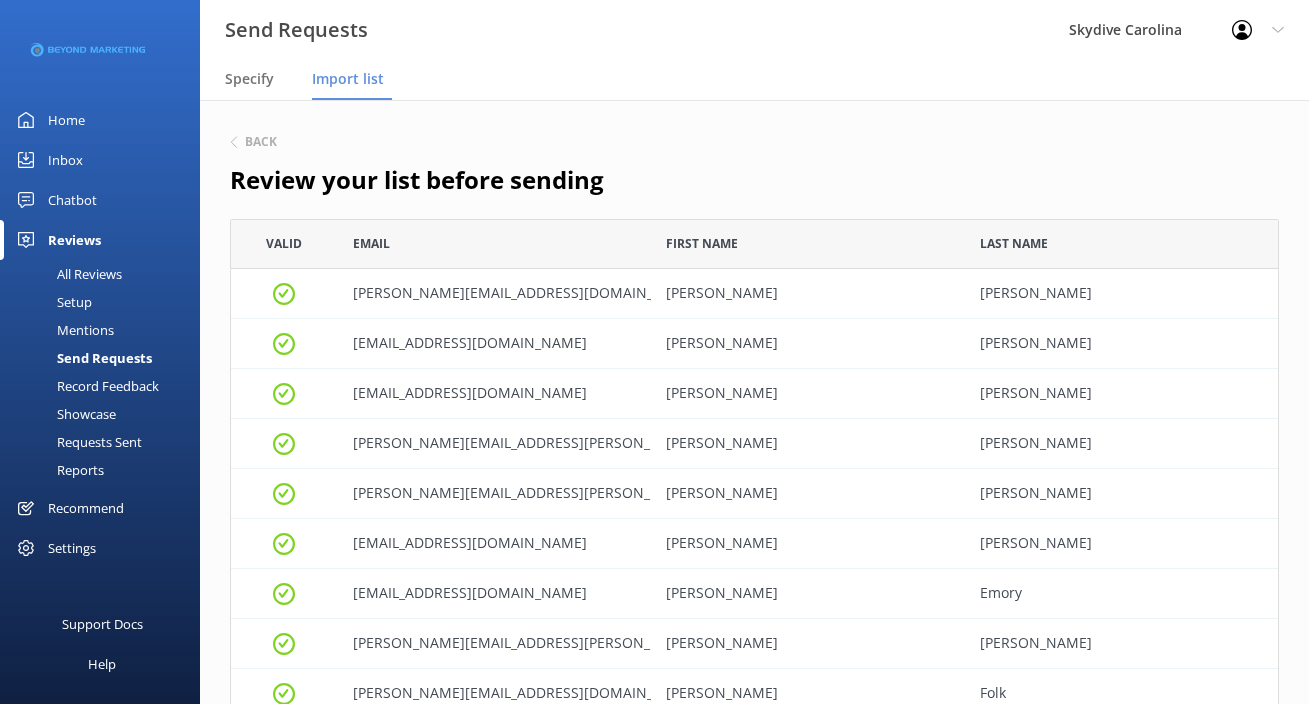 scroll, scrollTop: 7251, scrollLeft: 1049, axis: both 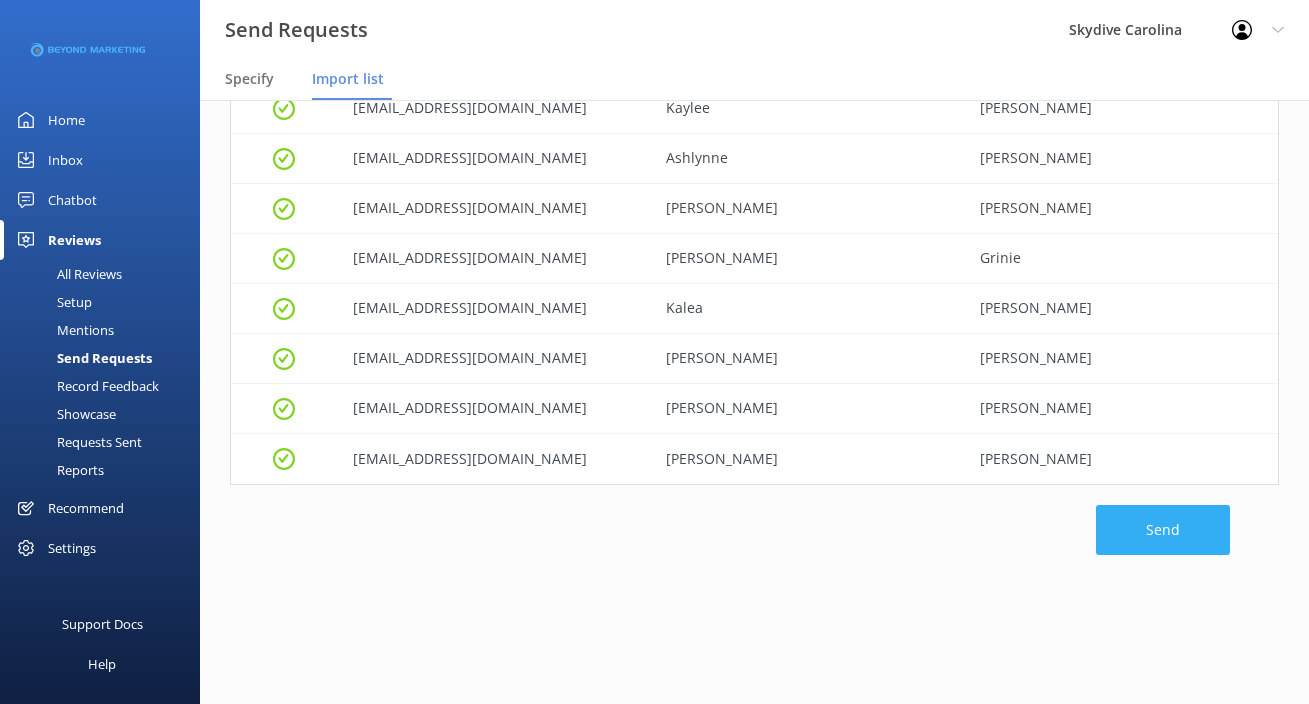 click on "Send" at bounding box center [1163, 530] 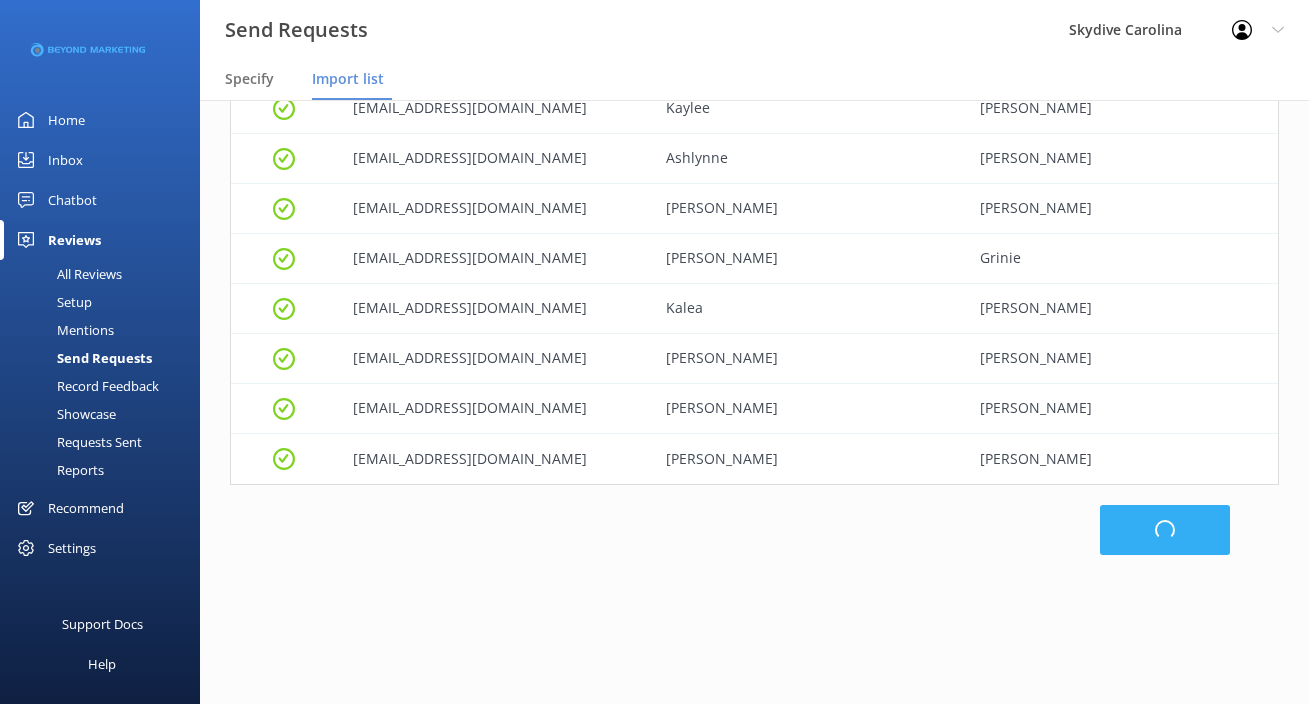 scroll, scrollTop: 0, scrollLeft: 0, axis: both 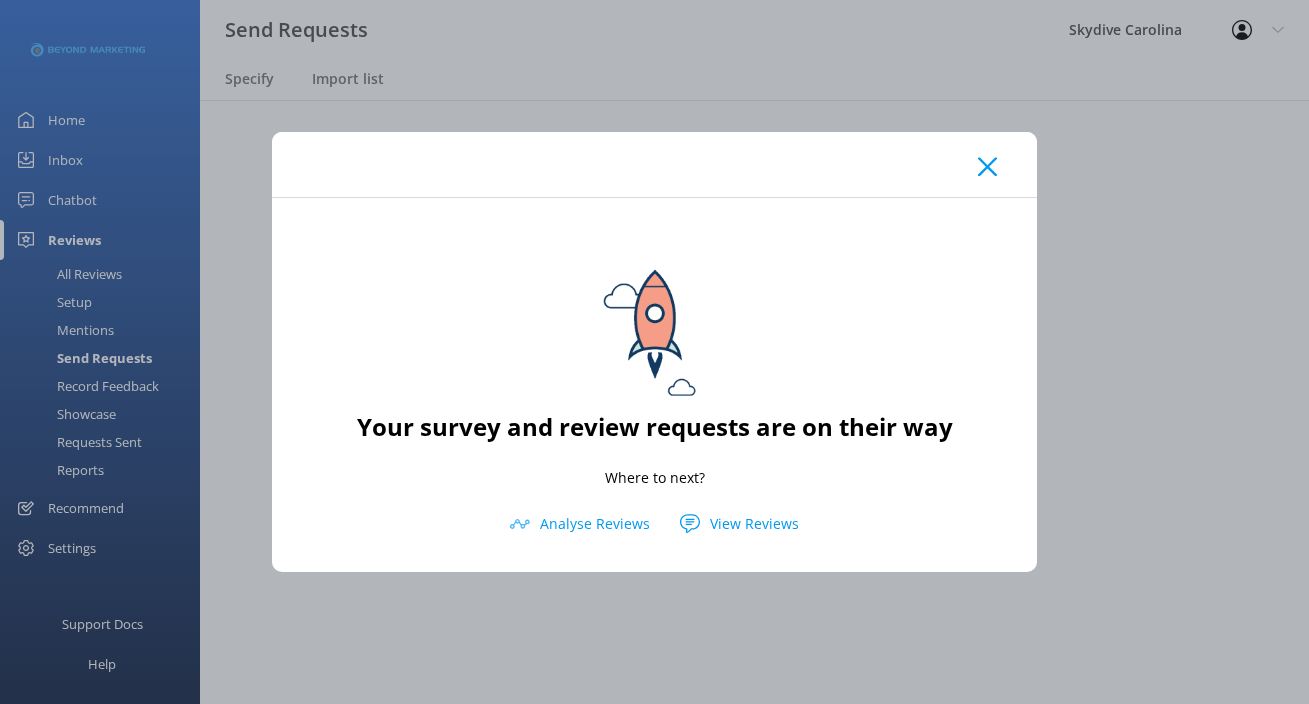 click 